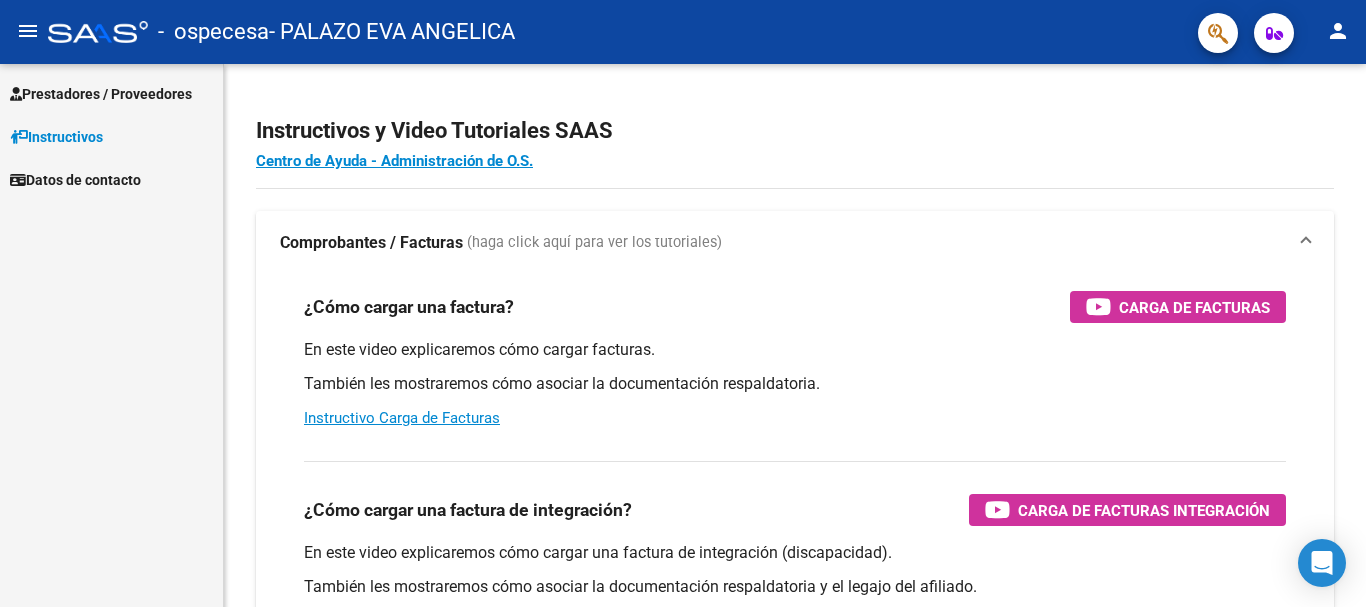 scroll, scrollTop: 0, scrollLeft: 0, axis: both 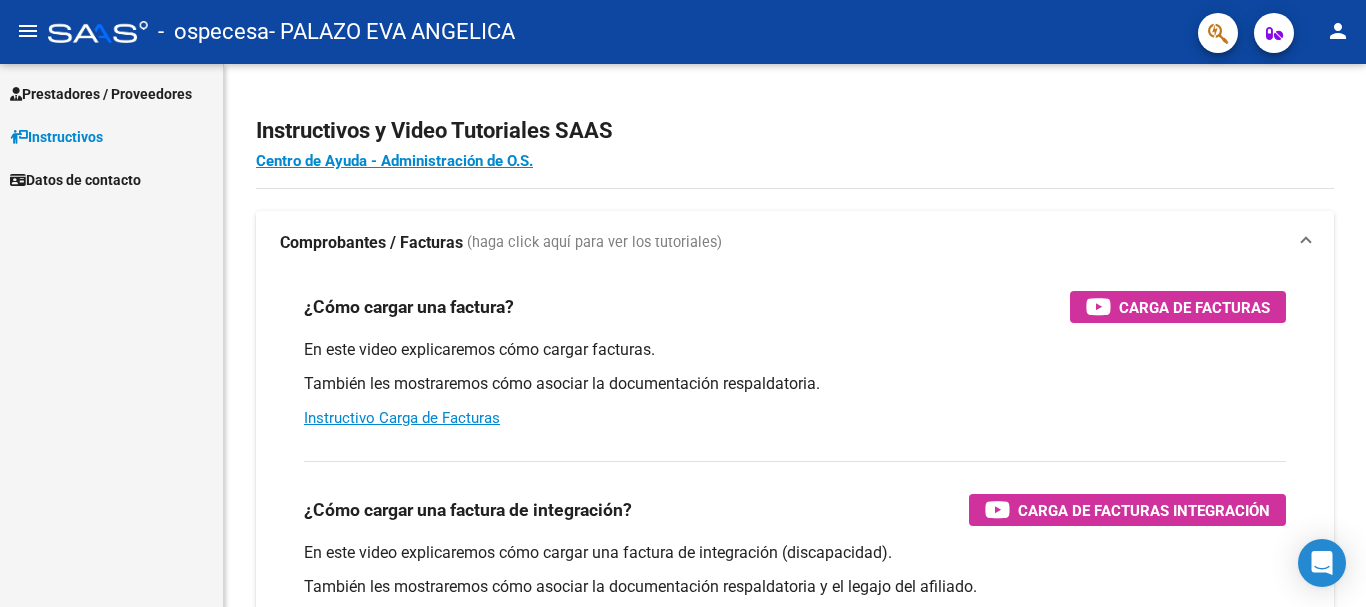 click on "Prestadores / Proveedores" at bounding box center [101, 94] 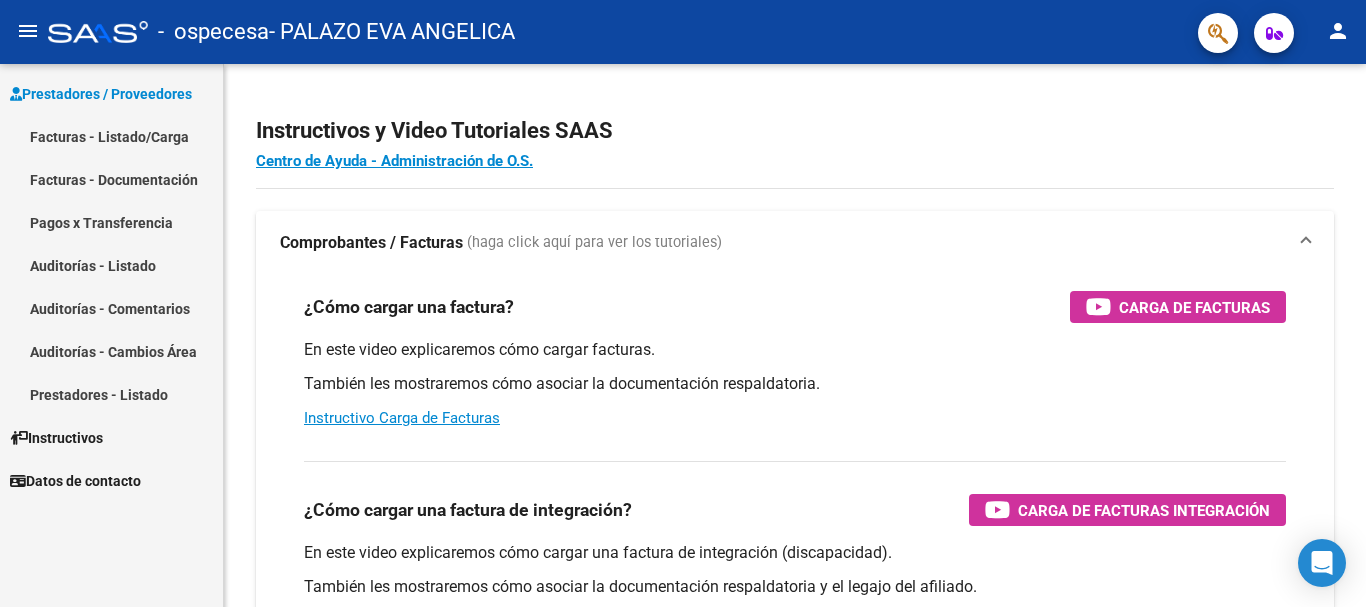 click on "Facturas - Listado/Carga" at bounding box center (111, 136) 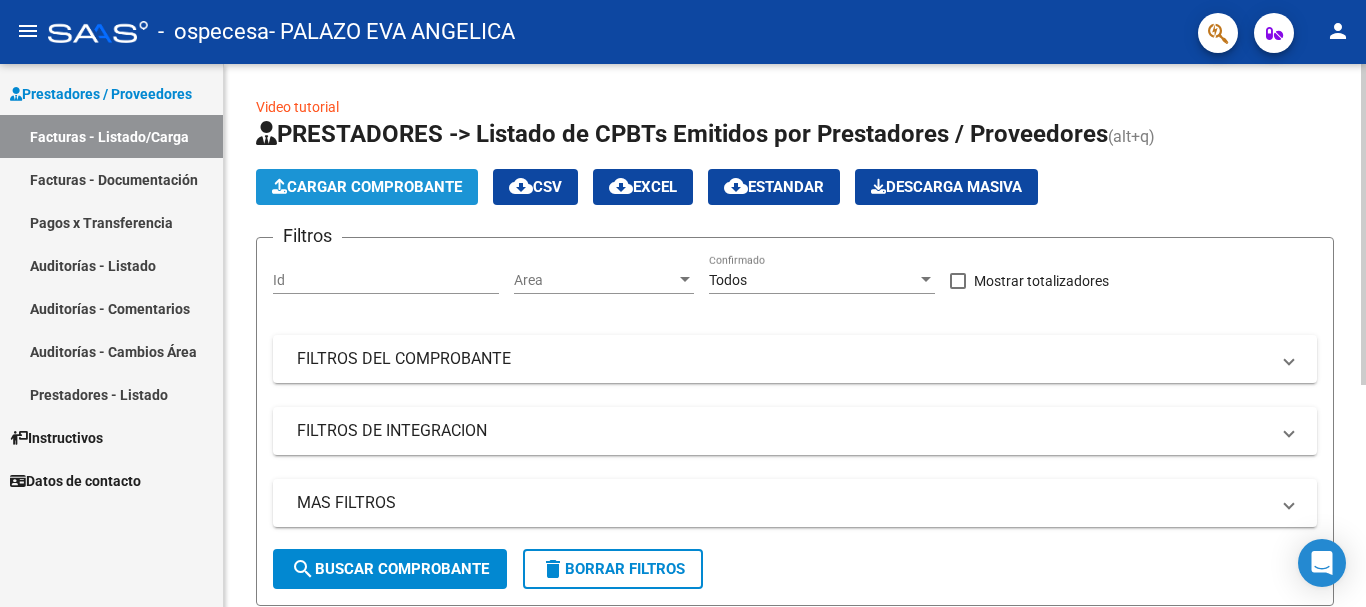 click on "Cargar Comprobante" 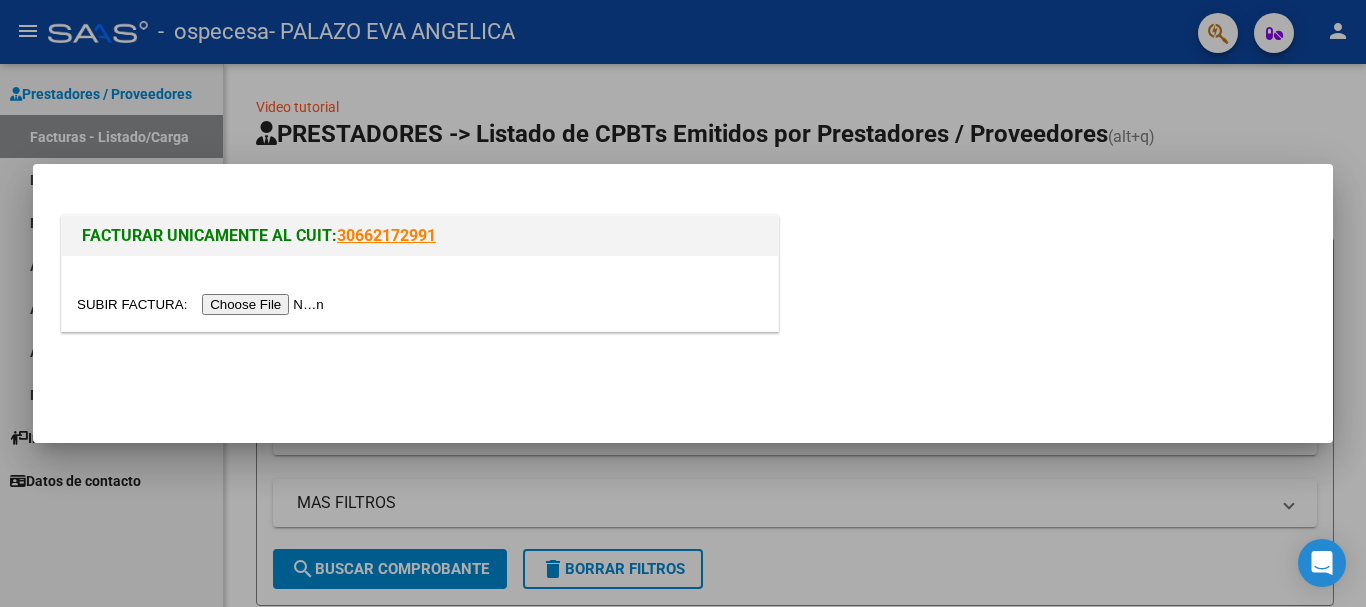 click at bounding box center (203, 304) 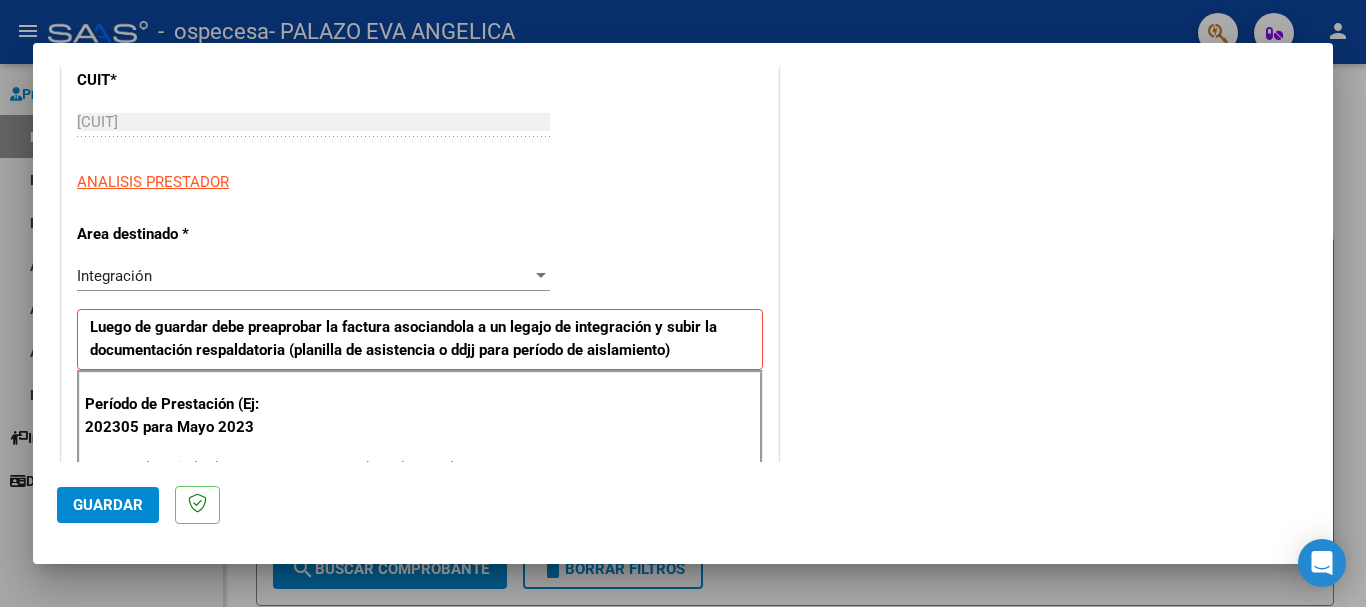 scroll, scrollTop: 273, scrollLeft: 0, axis: vertical 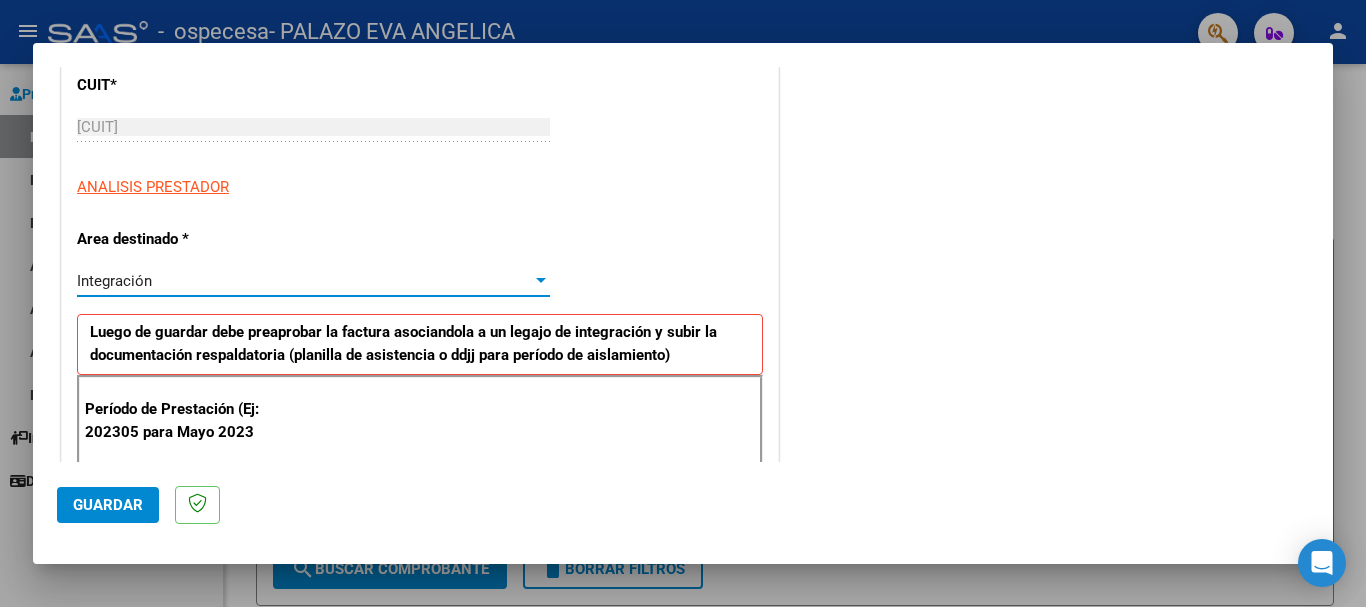 click on "Integración" at bounding box center (304, 281) 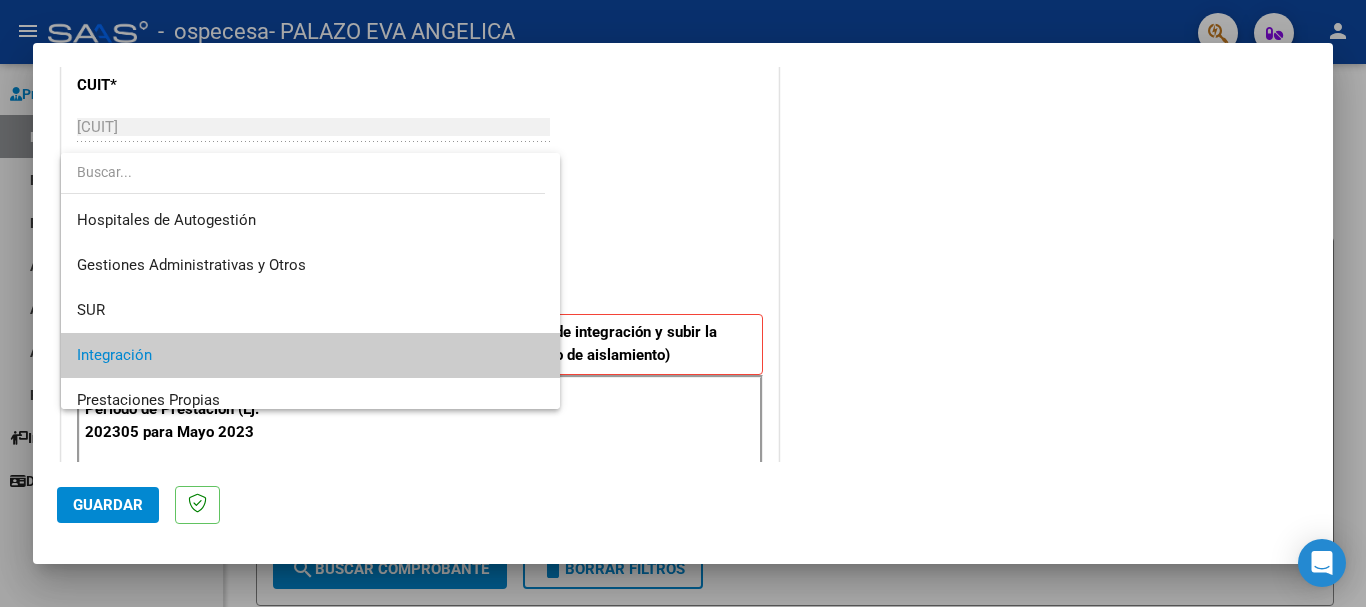 scroll, scrollTop: 75, scrollLeft: 0, axis: vertical 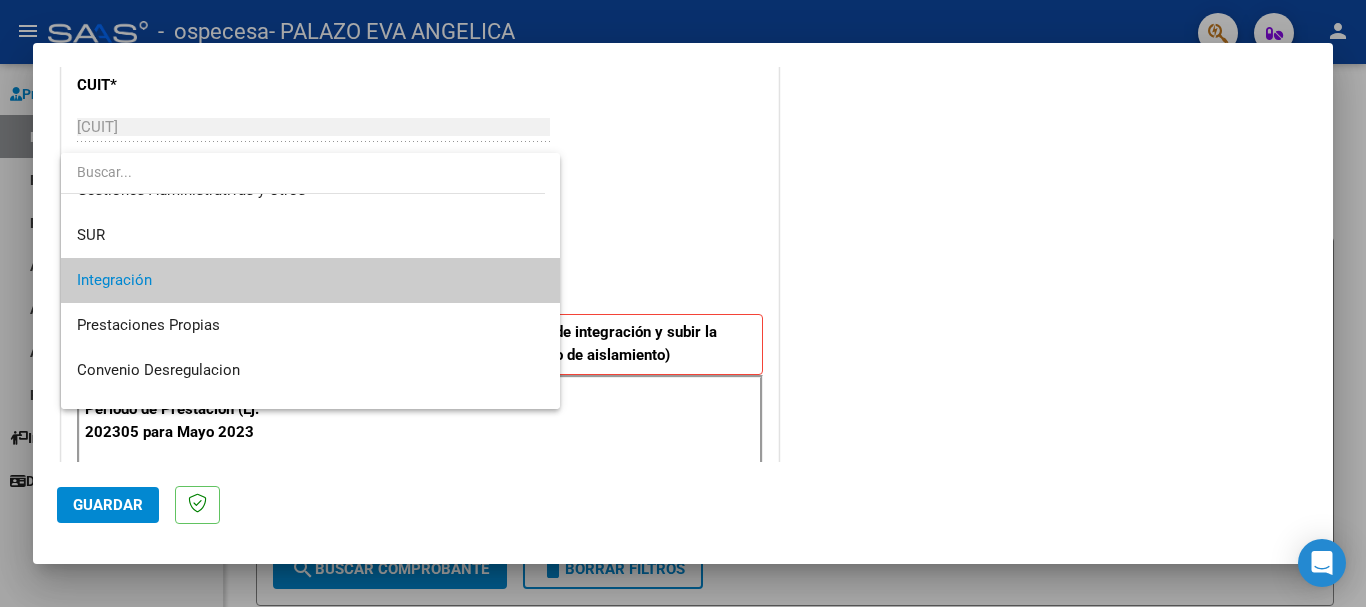 click at bounding box center [683, 303] 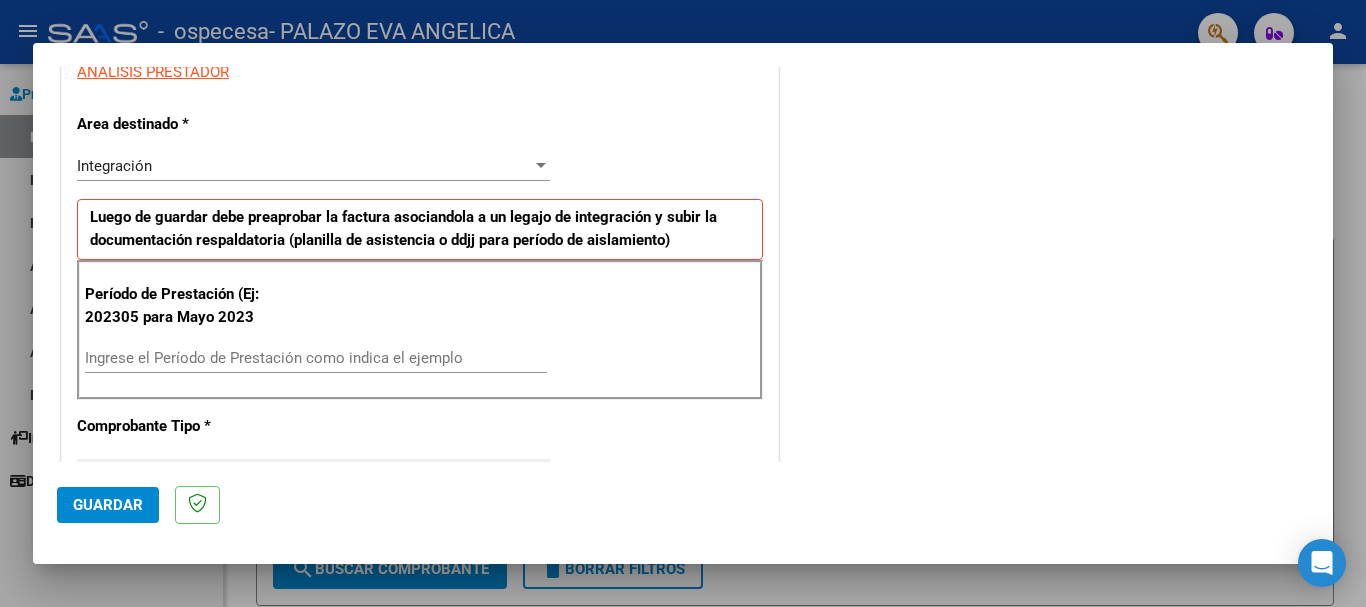 scroll, scrollTop: 465, scrollLeft: 0, axis: vertical 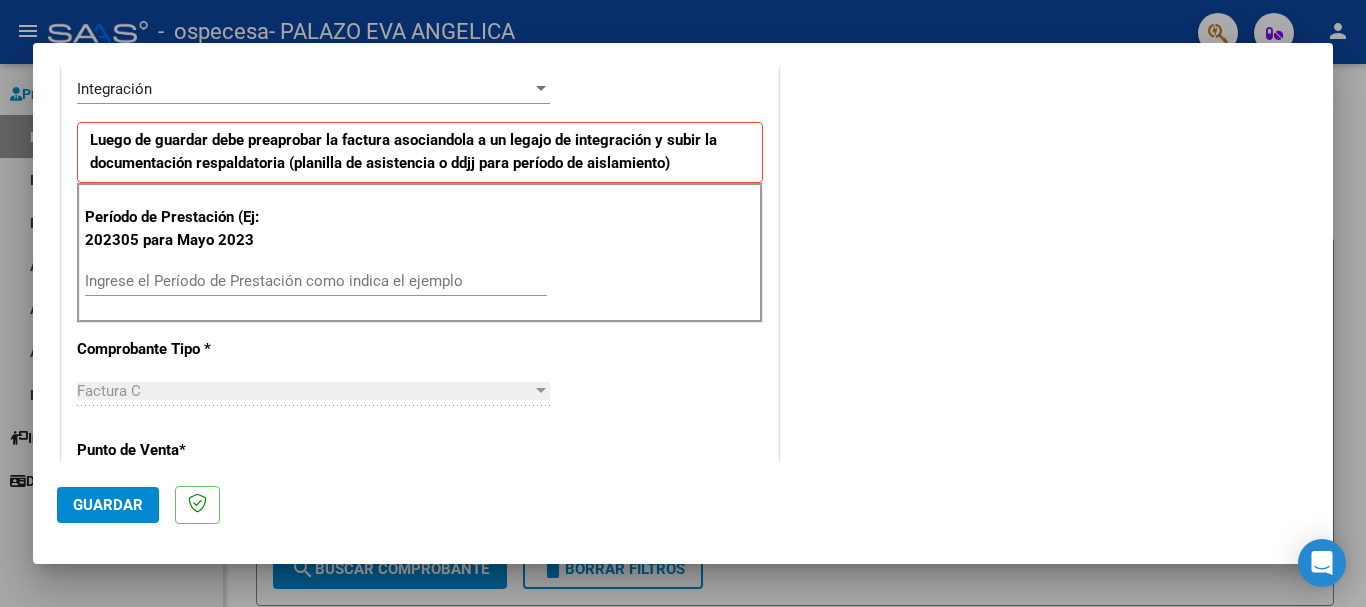 click on "Período de Prestación (Ej: 202305 para Mayo 2023    Ingrese el Período de Prestación como indica el ejemplo" at bounding box center (420, 253) 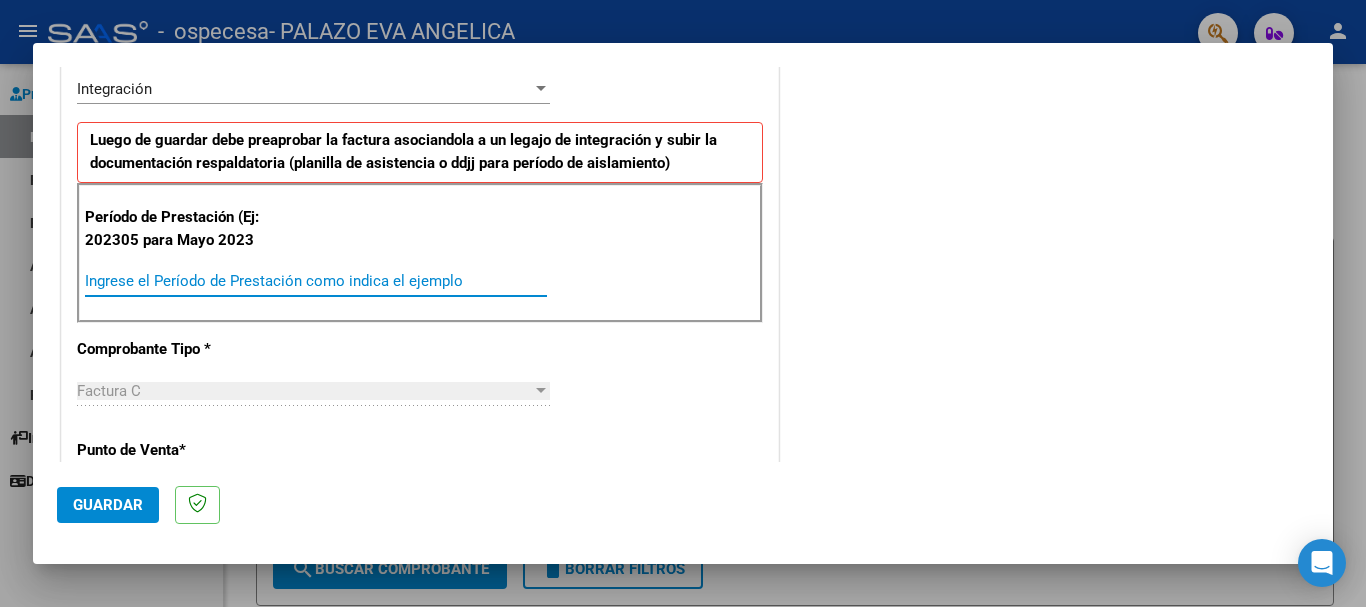 click on "Ingrese el Período de Prestación como indica el ejemplo" at bounding box center [316, 281] 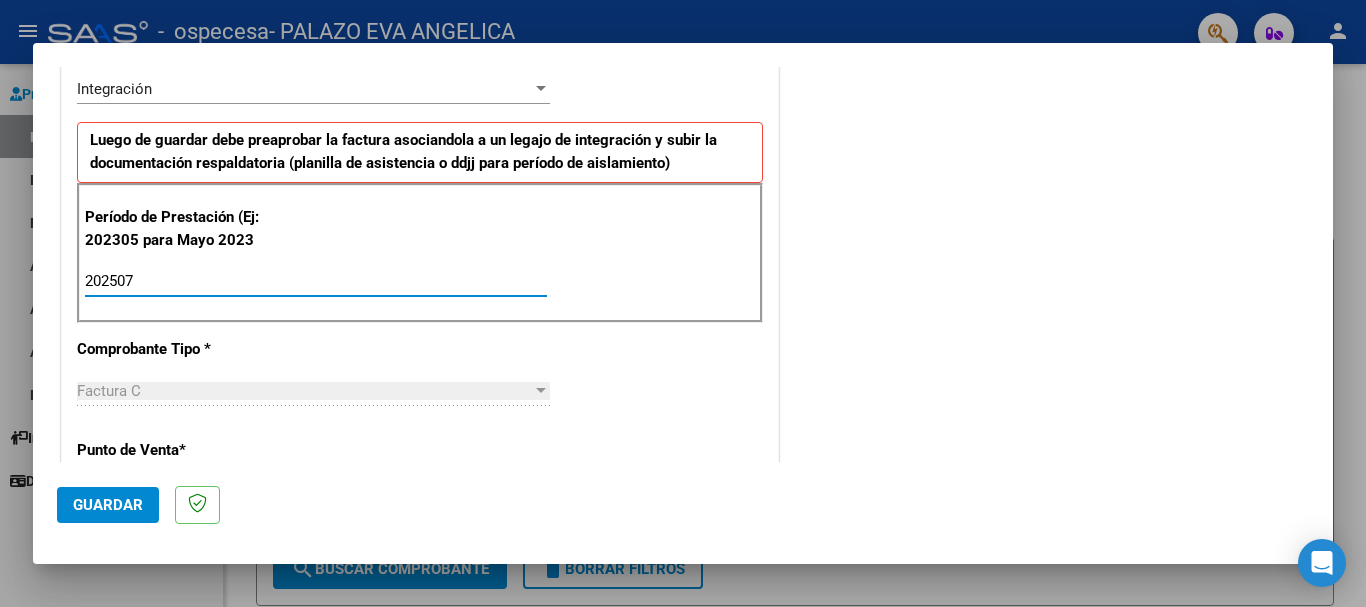 type on "202507" 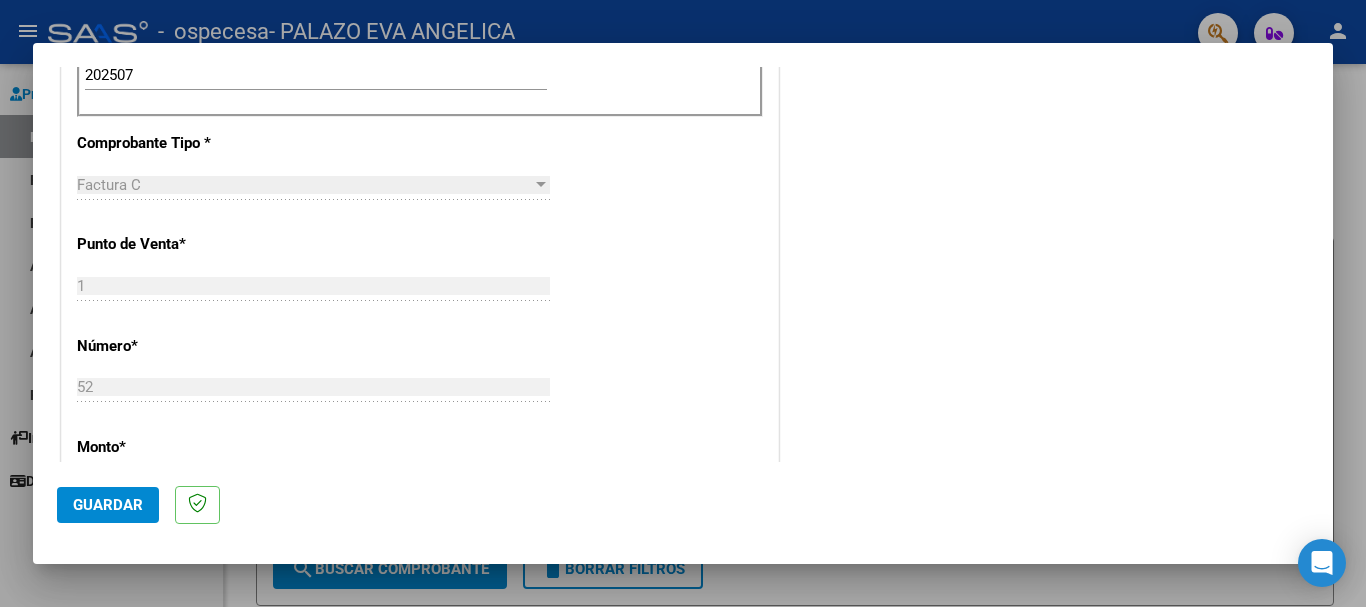 scroll, scrollTop: 714, scrollLeft: 0, axis: vertical 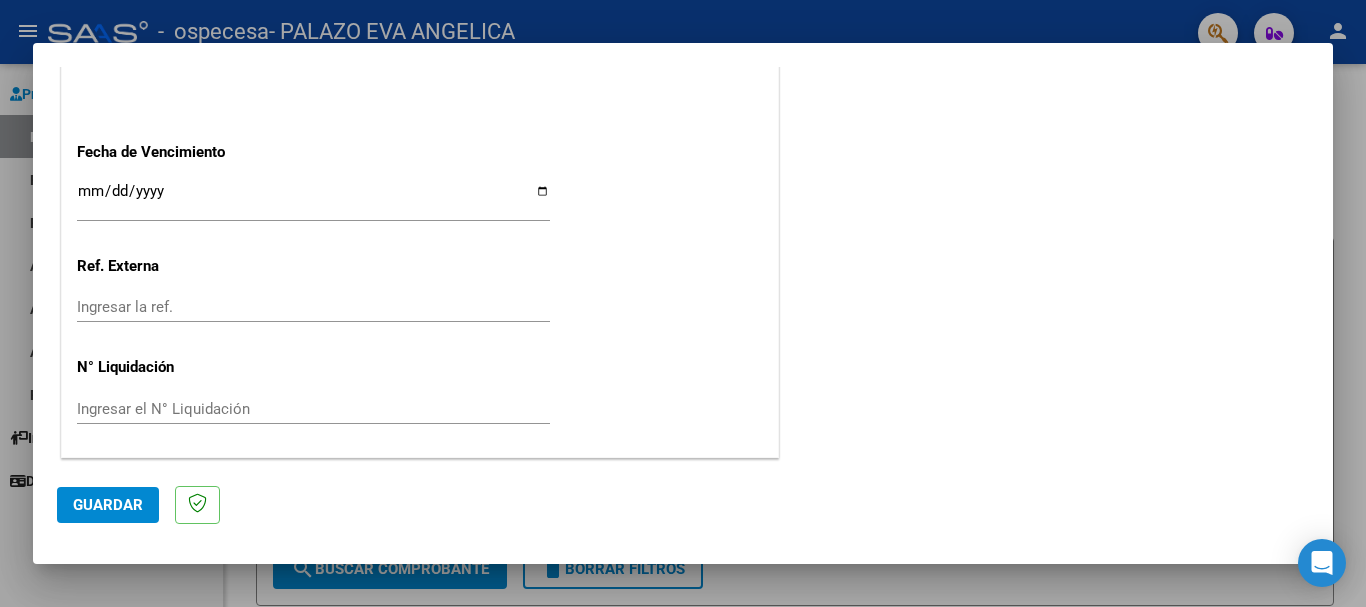 click on "Guardar" 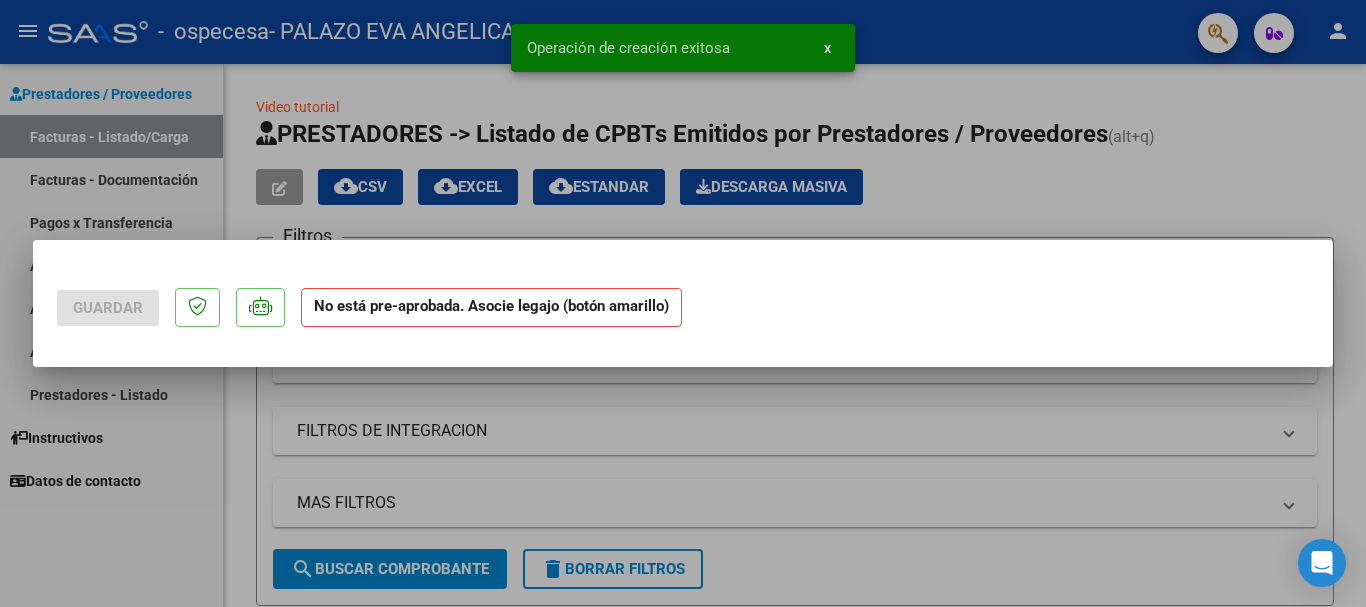 scroll, scrollTop: 0, scrollLeft: 0, axis: both 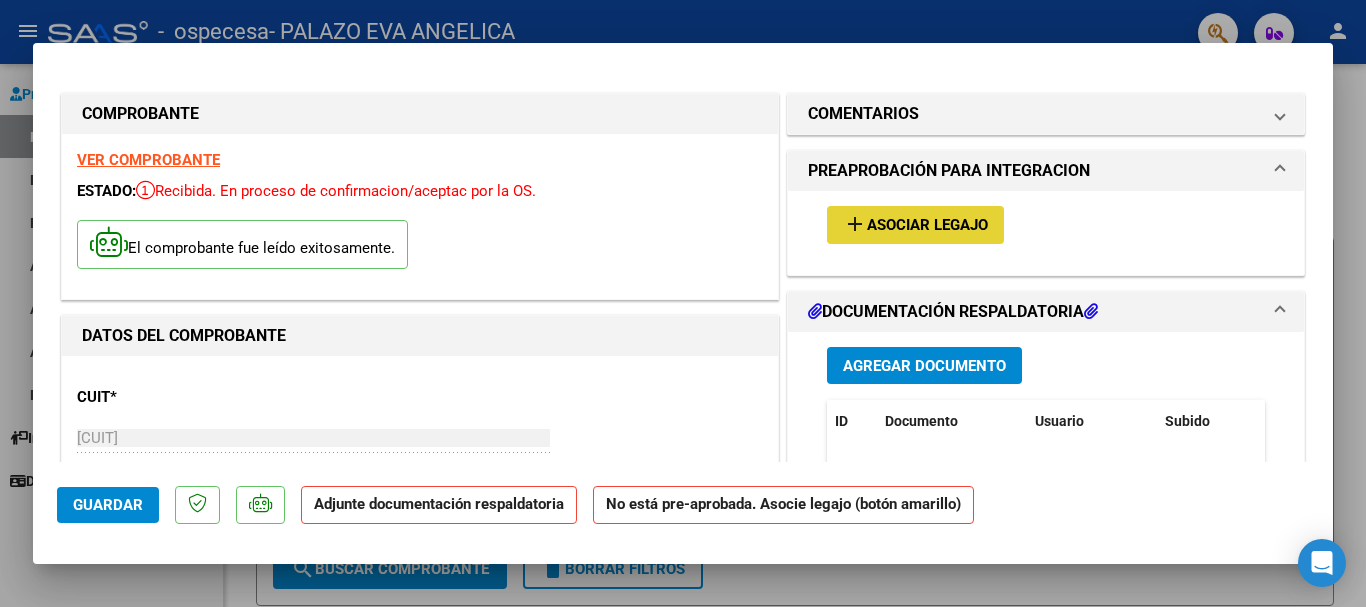 click on "Asociar Legajo" at bounding box center [927, 226] 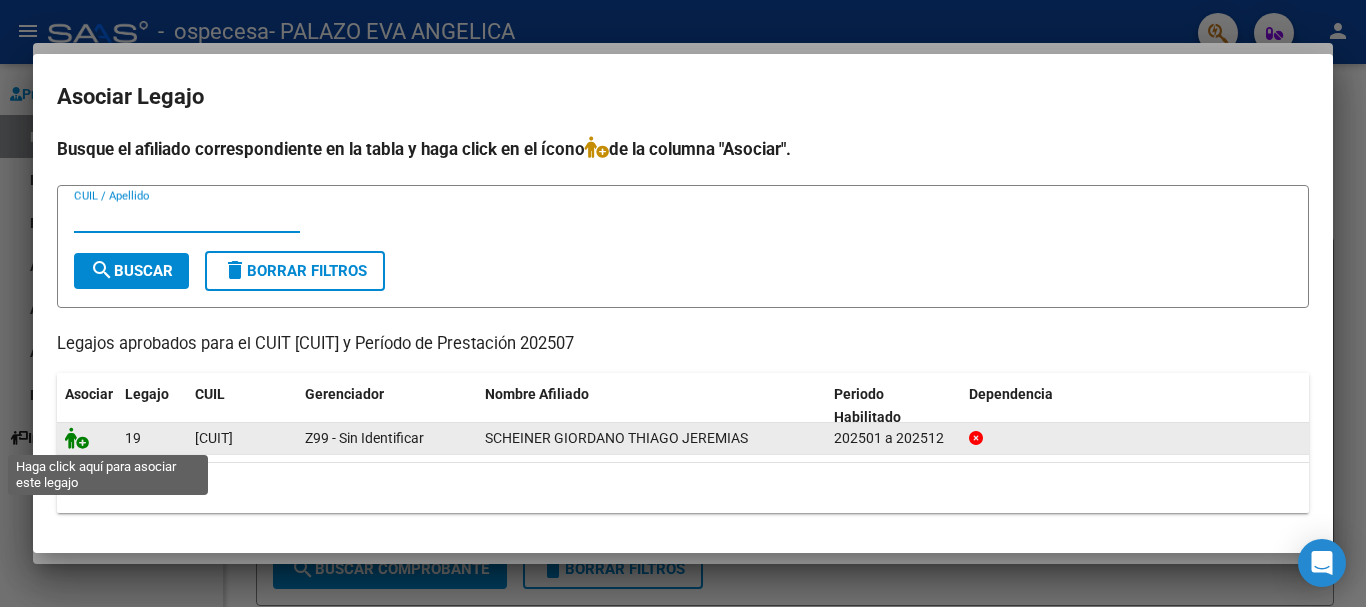 click 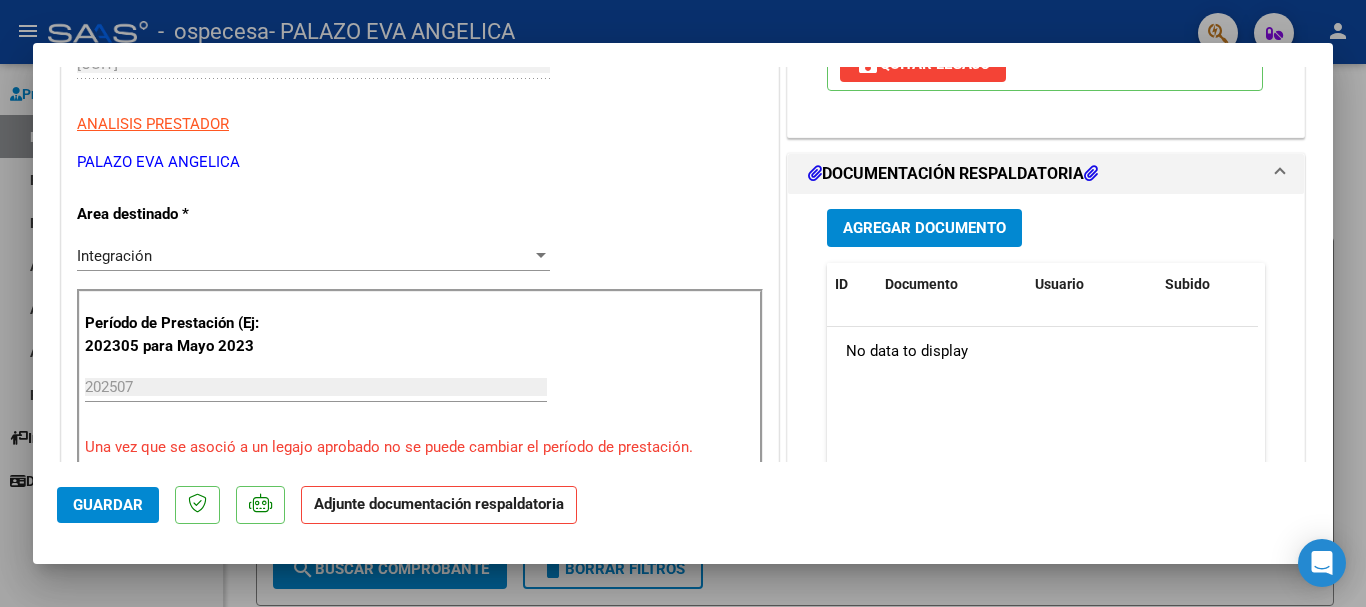 scroll, scrollTop: 409, scrollLeft: 0, axis: vertical 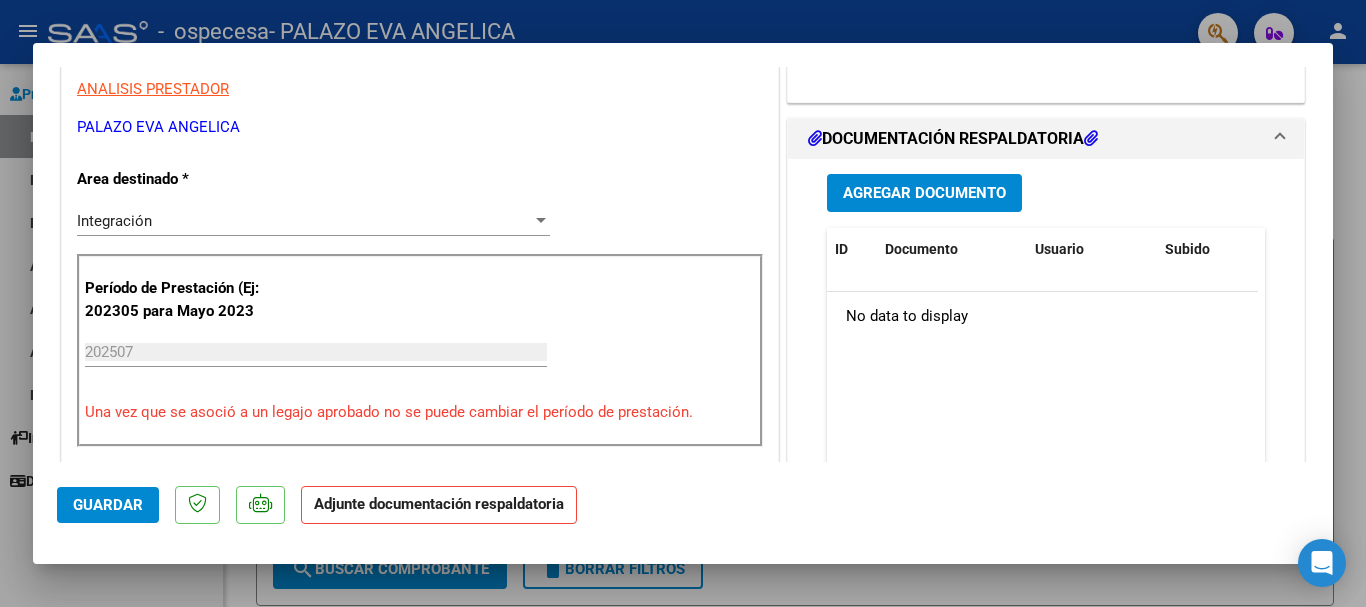 click on "Agregar Documento" at bounding box center [924, 194] 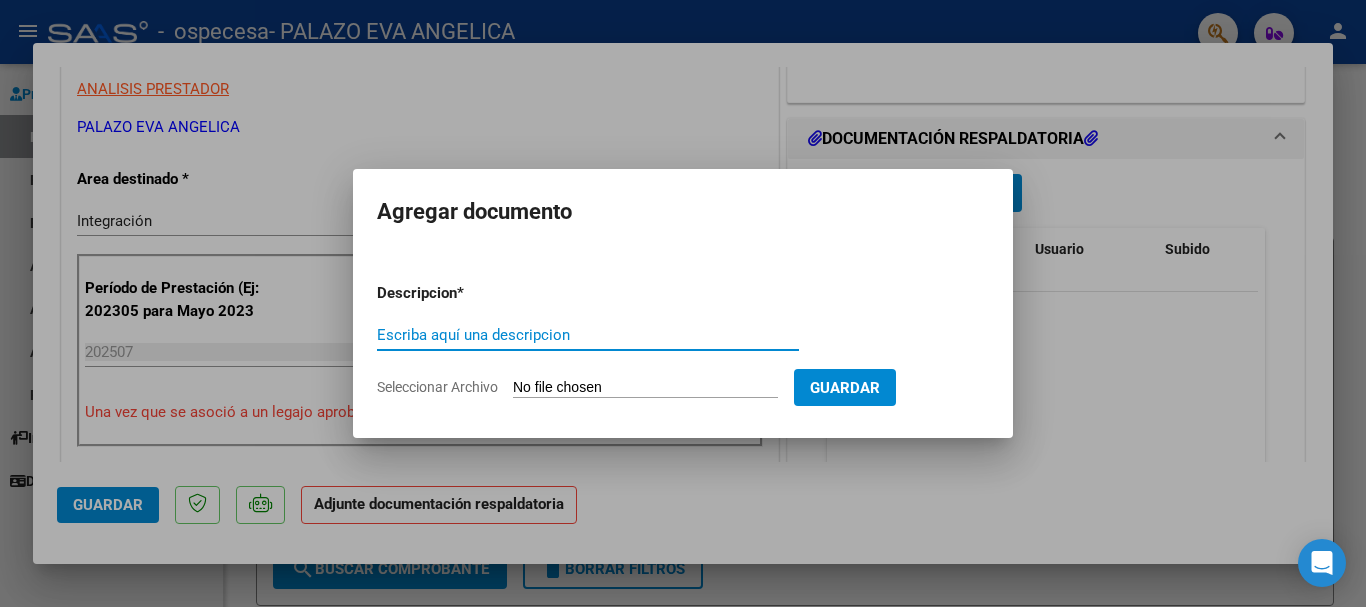 click on "Escriba aquí una descripcion" at bounding box center (588, 335) 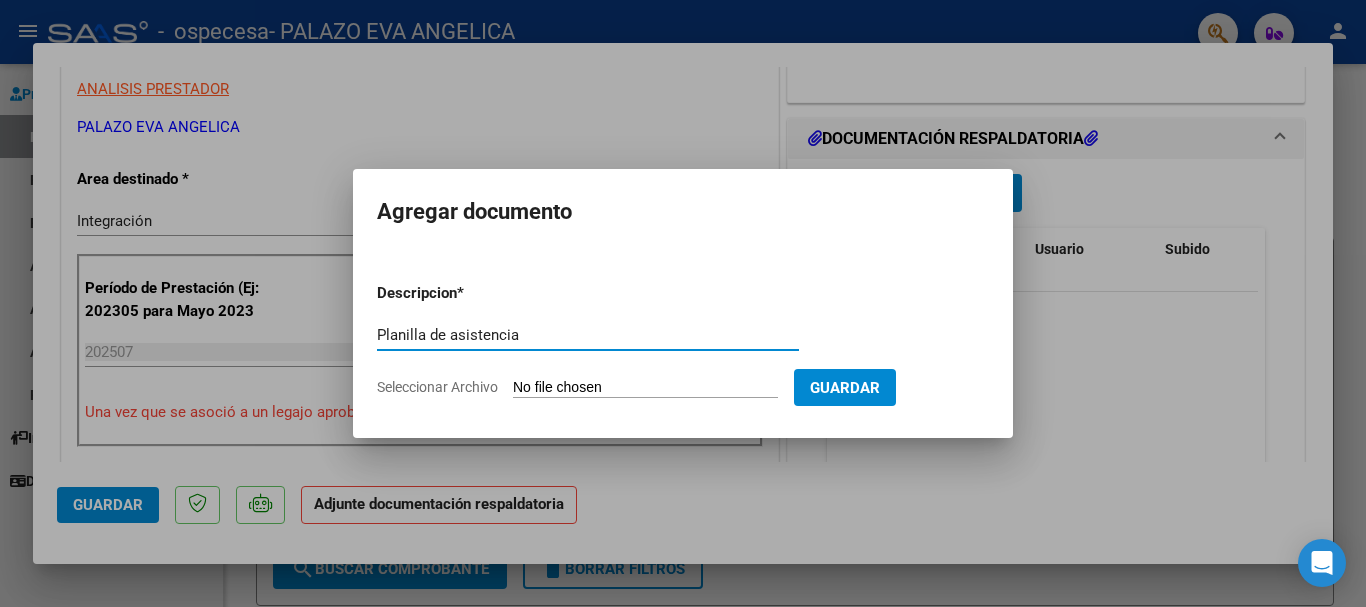 type on "Planilla de asistencia" 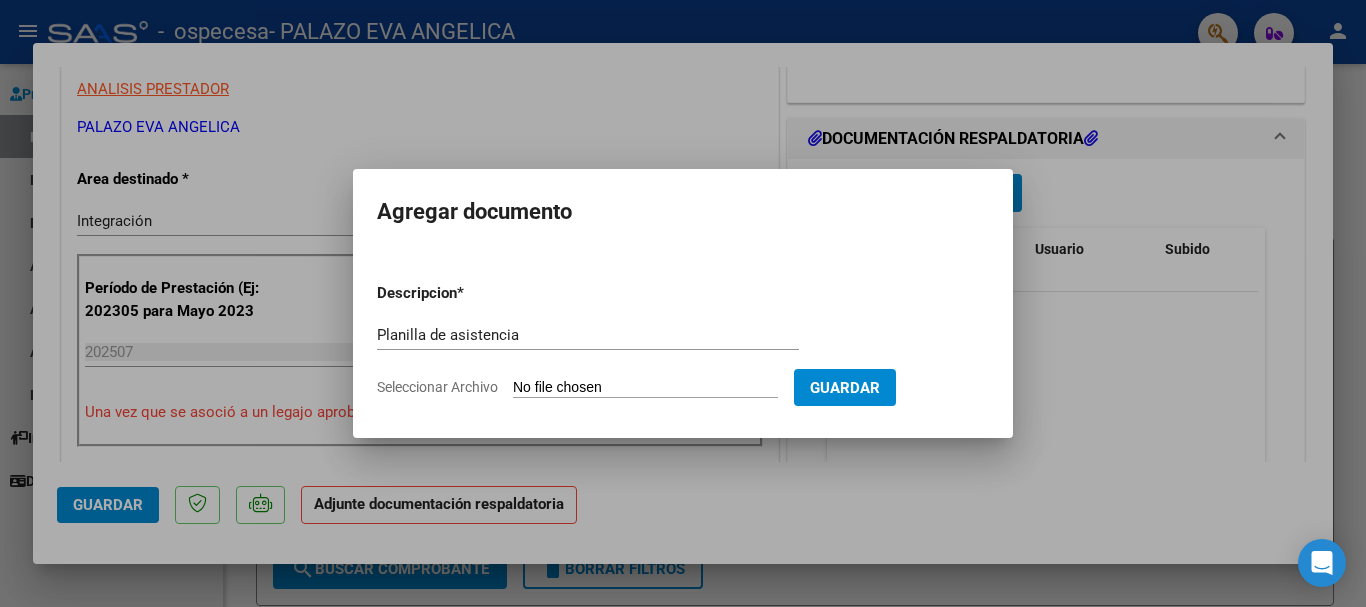 type on "C:\fakepath\Scheiner T Julio Fonoaudiología Factura.pdf" 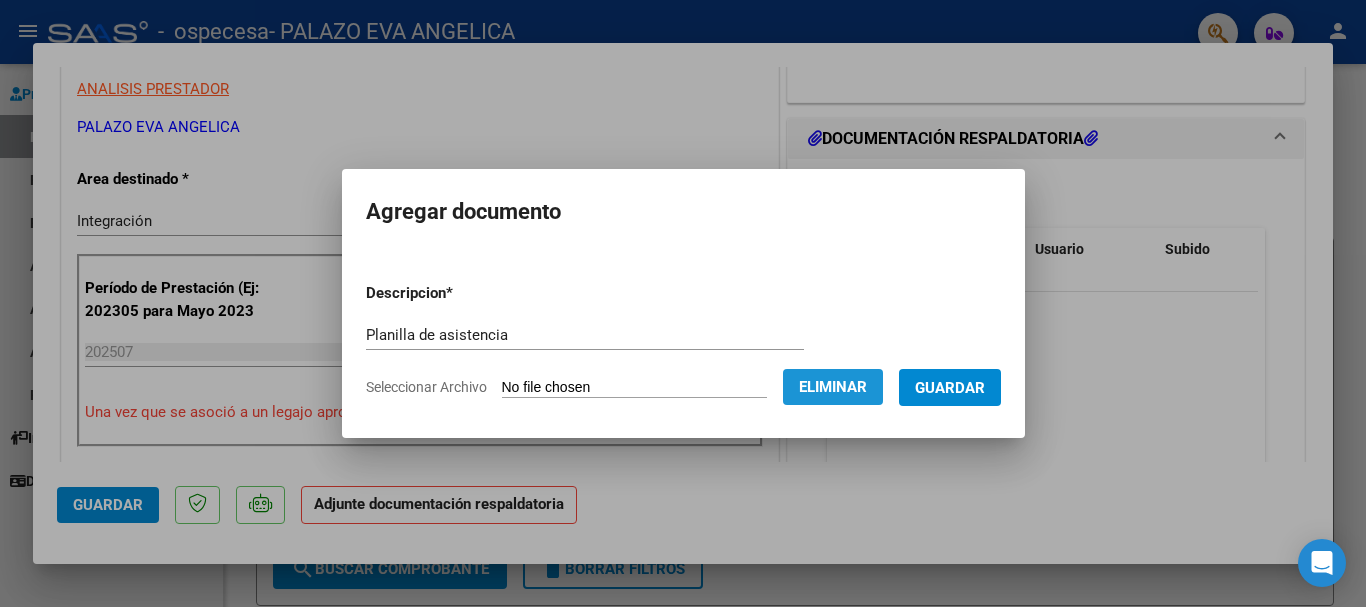 click on "Eliminar" 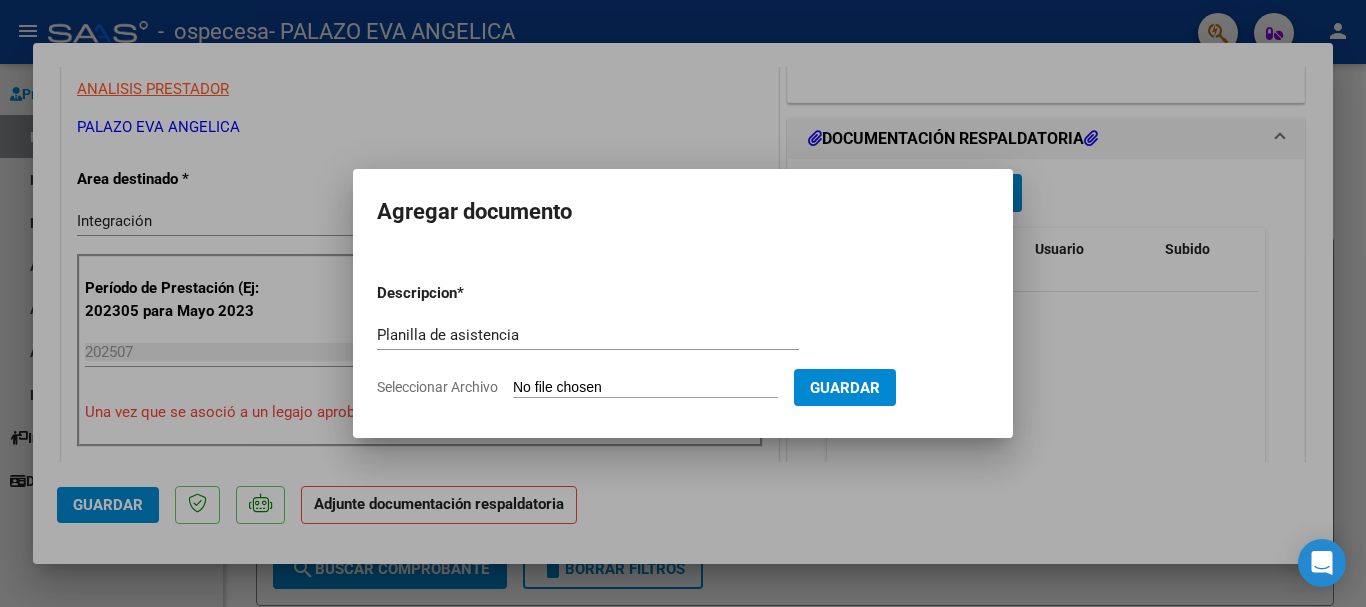click on "Seleccionar Archivo" at bounding box center [645, 388] 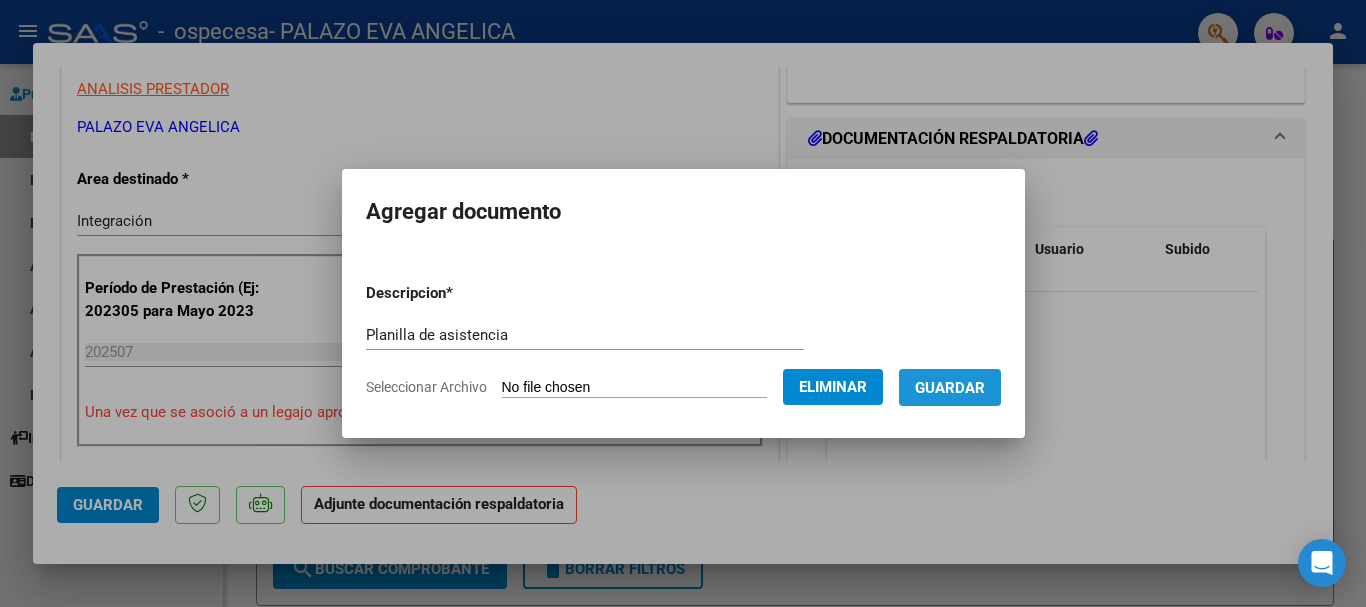 click on "Guardar" at bounding box center [950, 388] 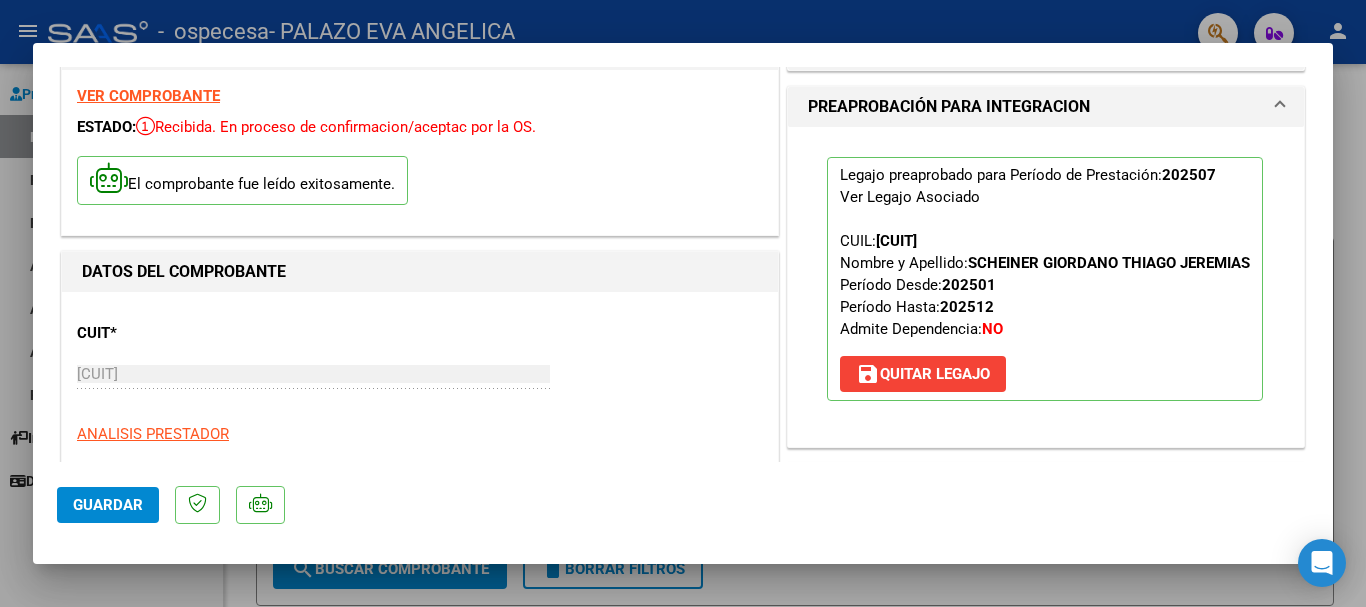 scroll, scrollTop: 35, scrollLeft: 0, axis: vertical 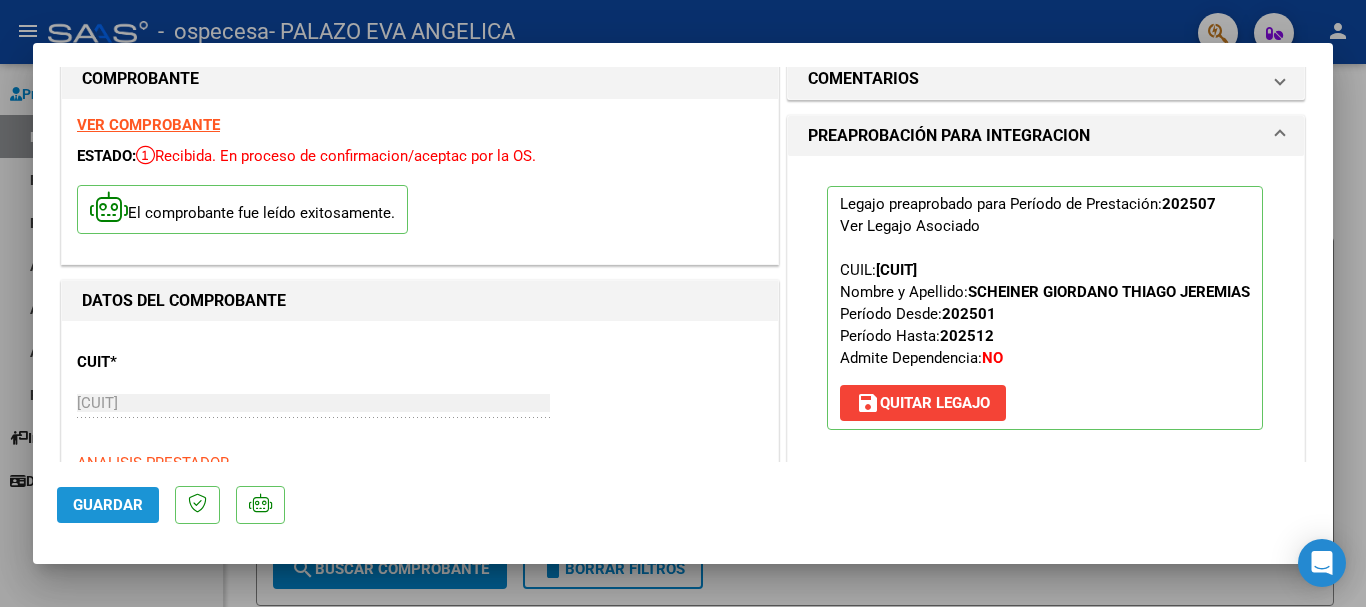 click on "Guardar" 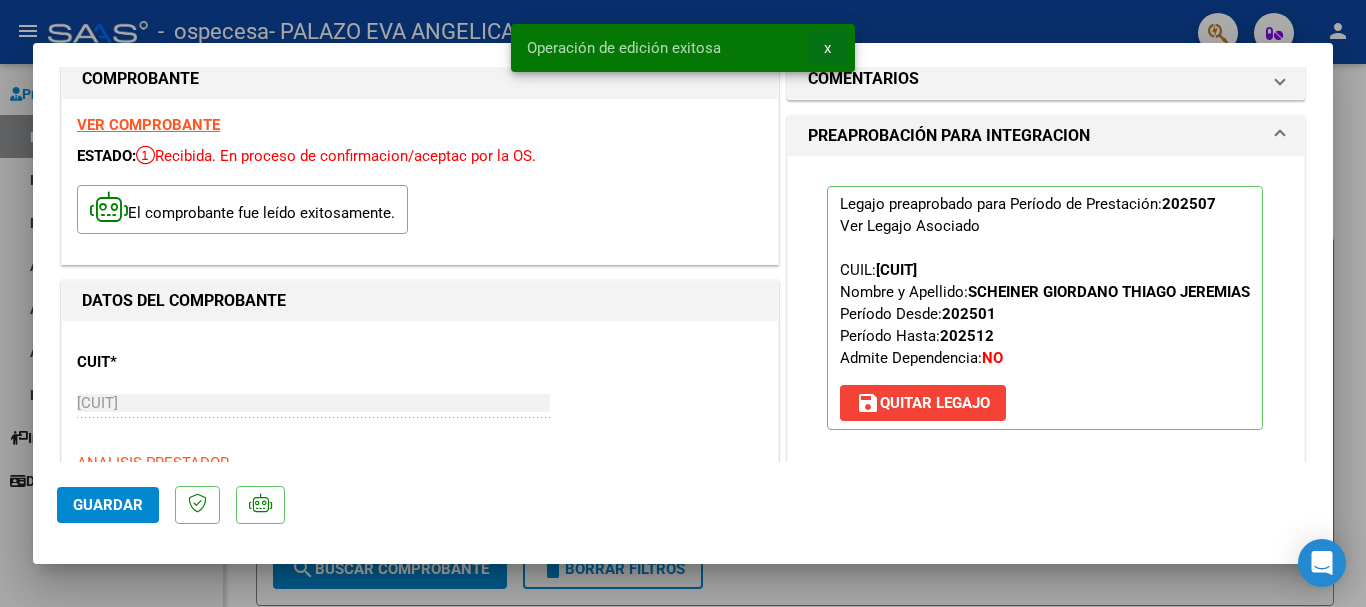 click on "x" at bounding box center [827, 48] 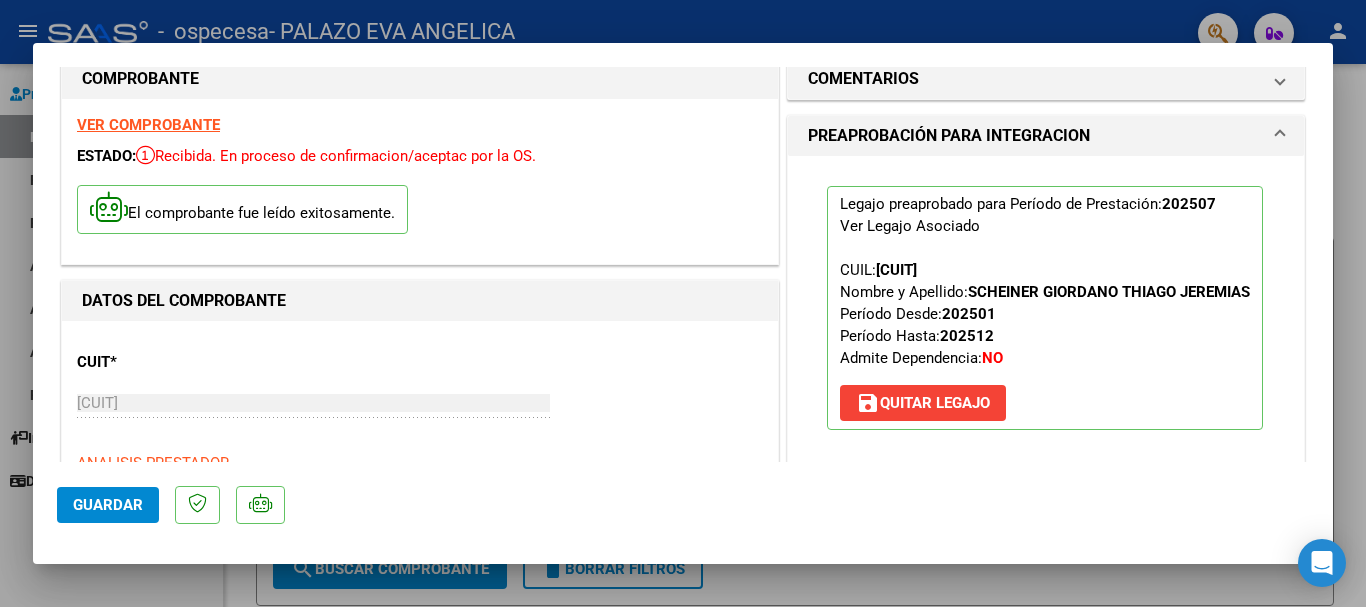 click at bounding box center (683, 303) 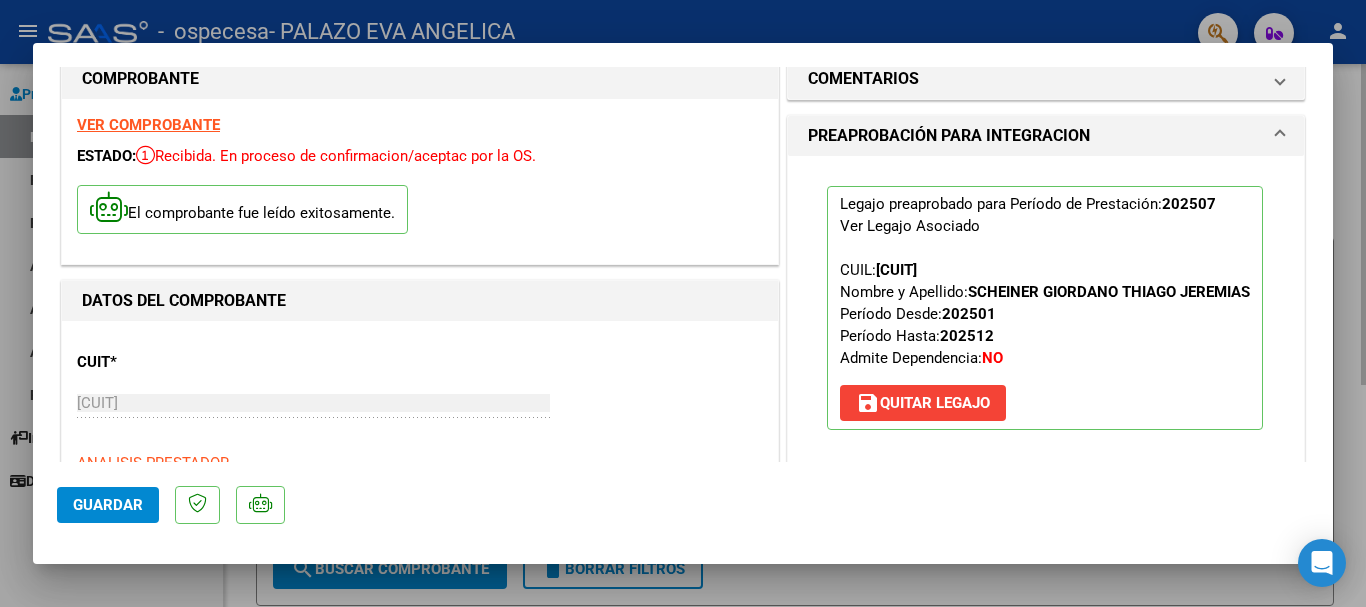 type 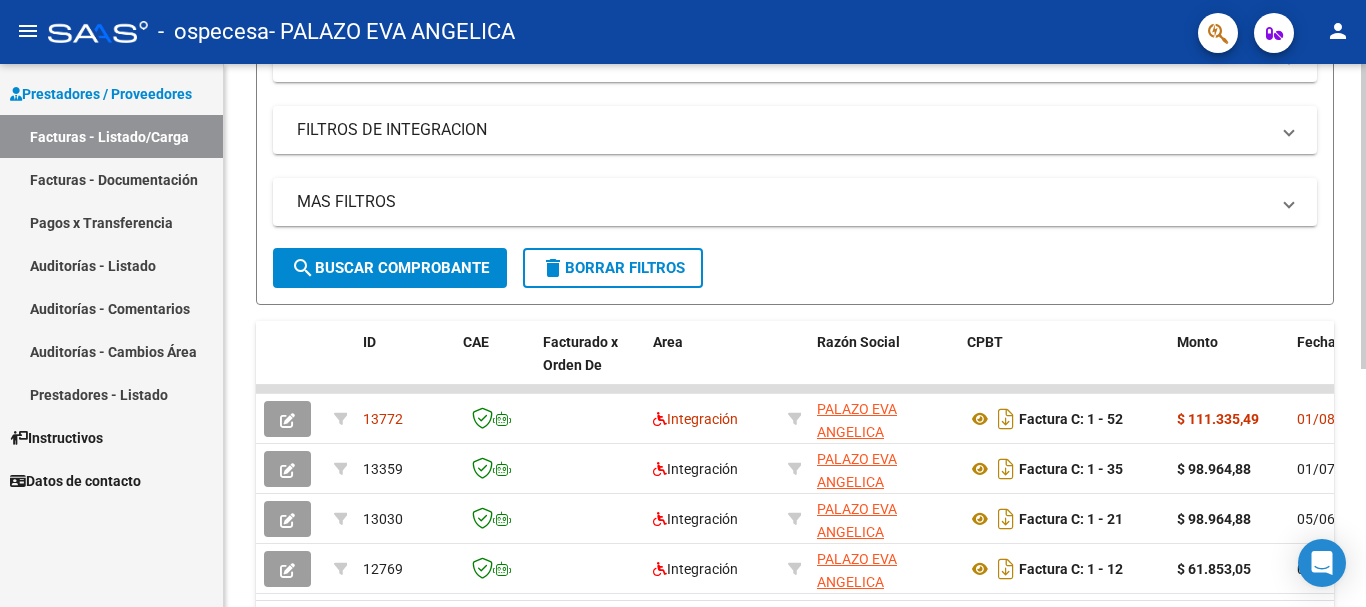 scroll, scrollTop: 303, scrollLeft: 0, axis: vertical 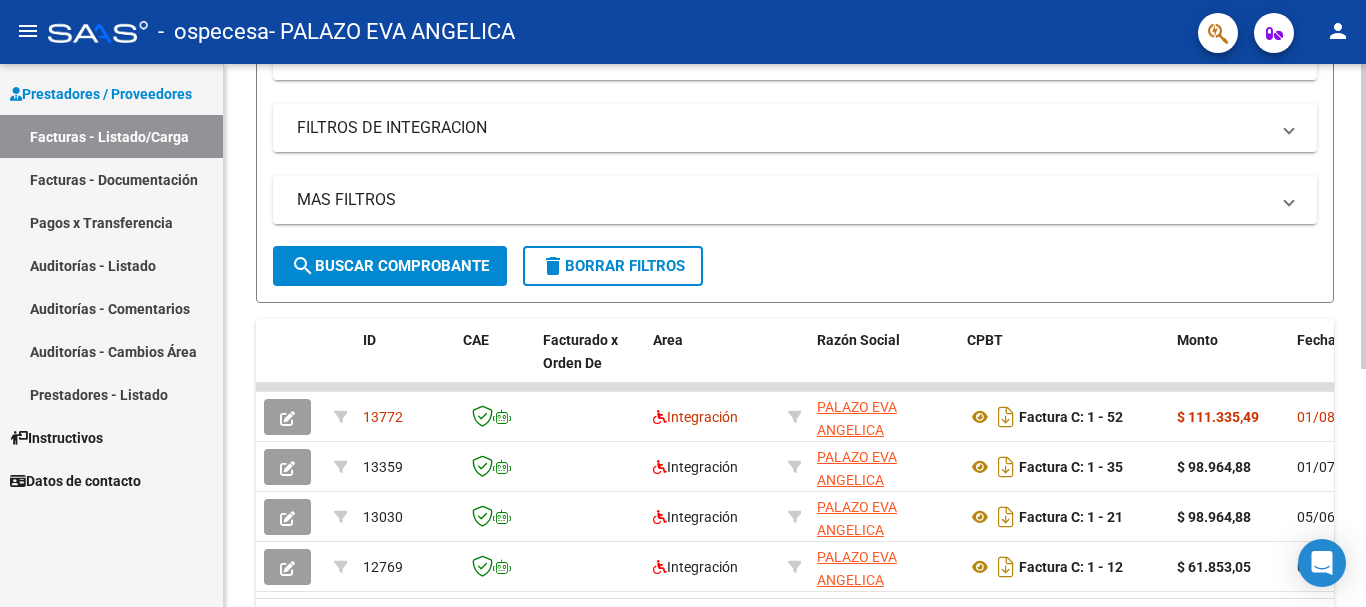 click 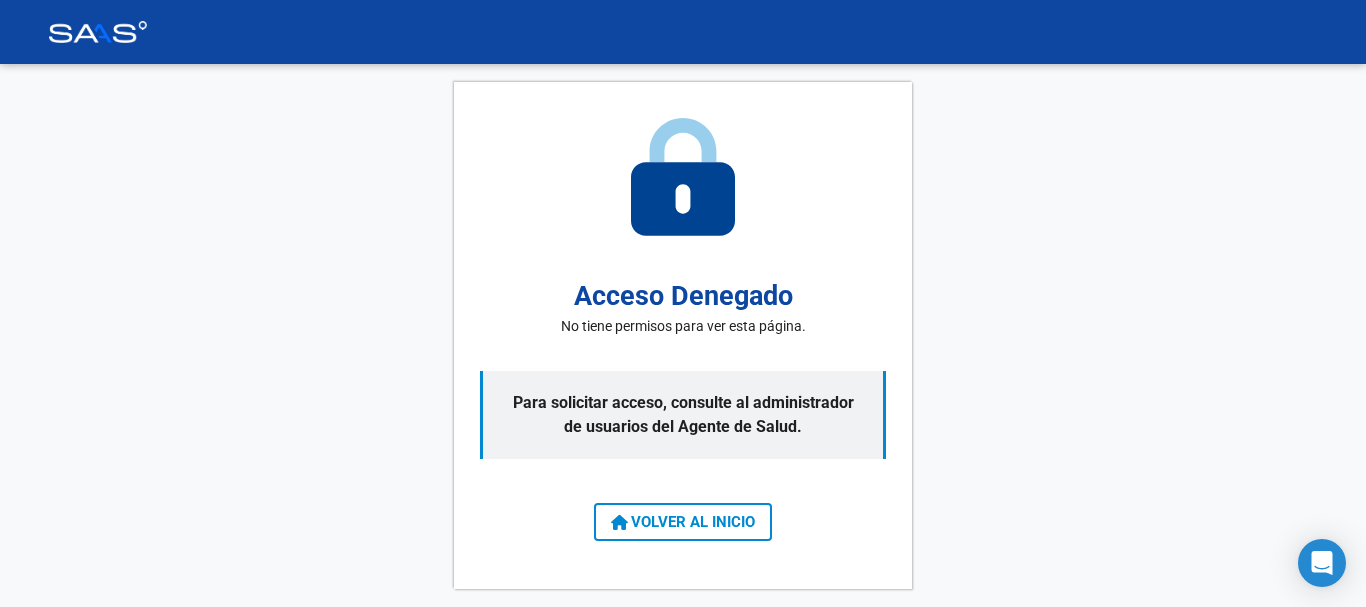 scroll, scrollTop: 0, scrollLeft: 0, axis: both 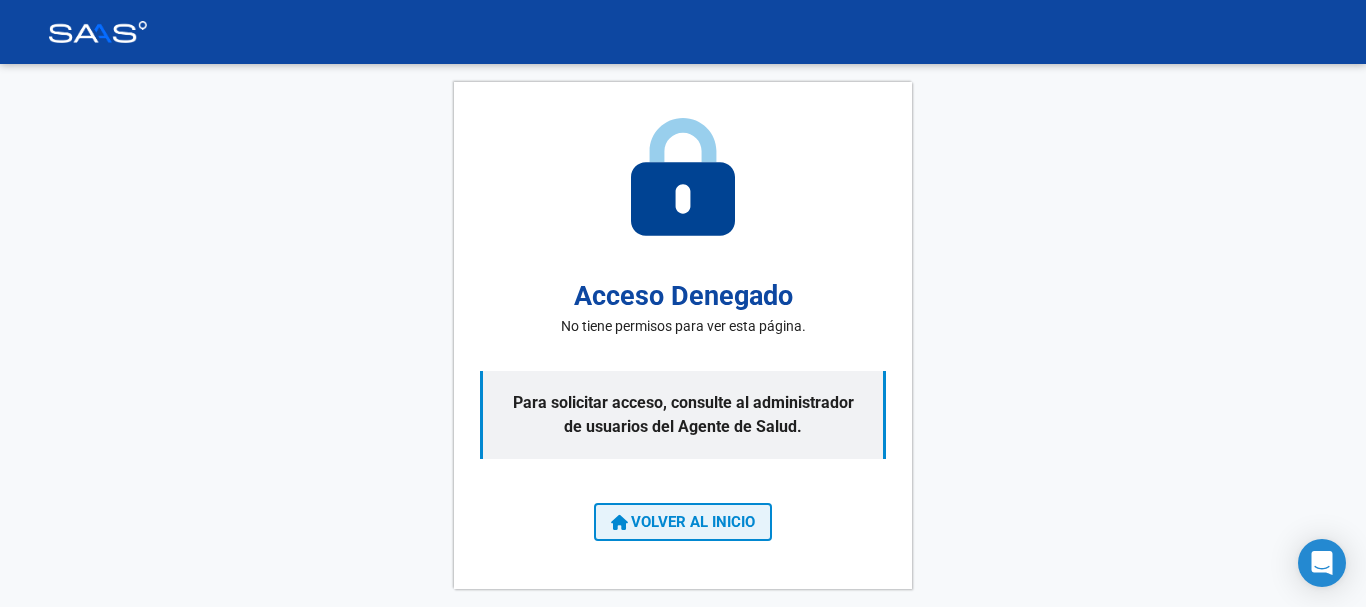 click on "VOLVER AL INICIO" 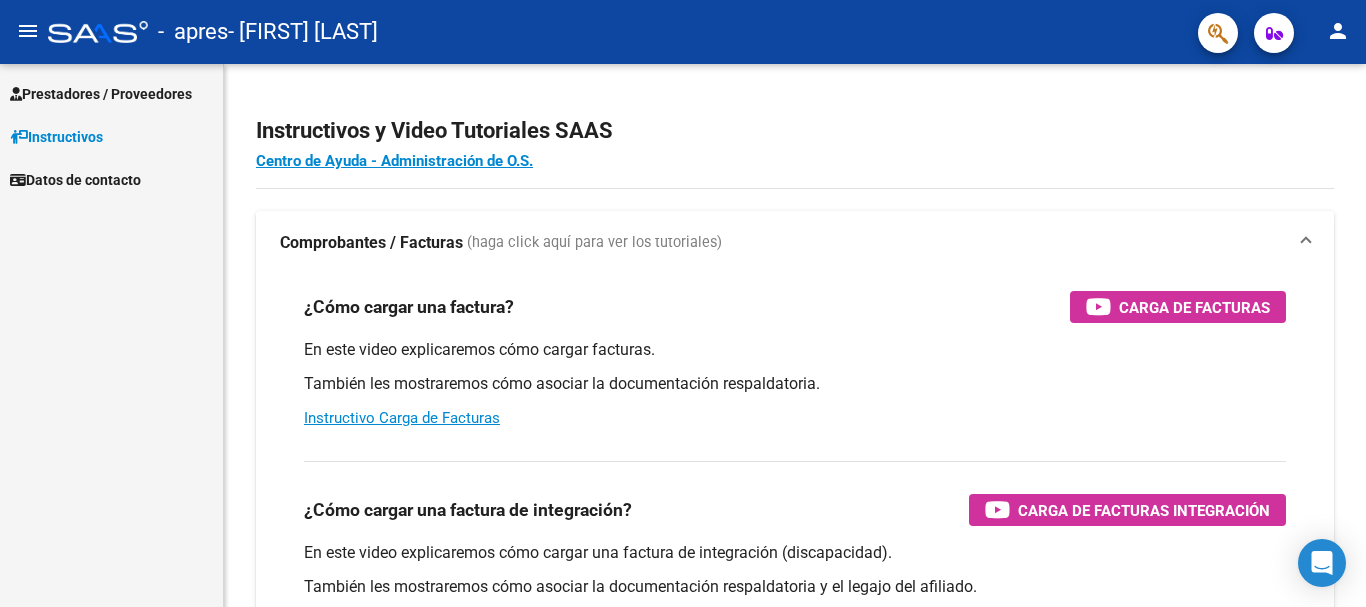 click on "Prestadores / Proveedores" at bounding box center [101, 94] 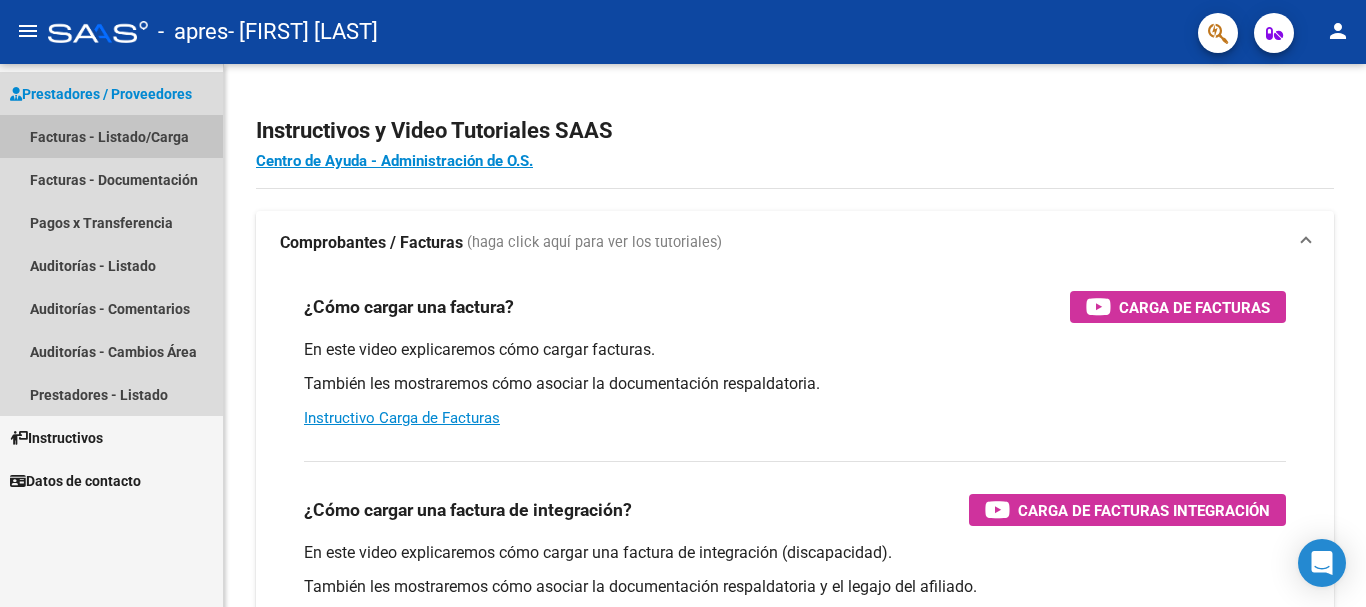 click on "Facturas - Listado/Carga" at bounding box center (111, 136) 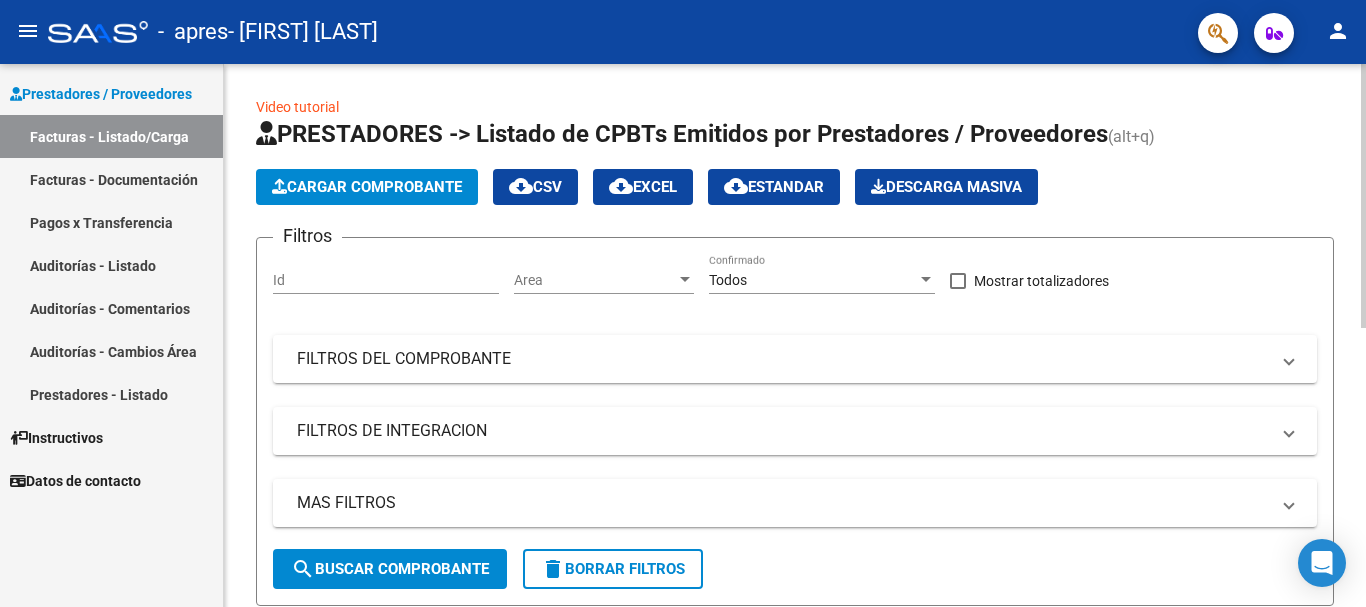 click on "Cargar Comprobante" 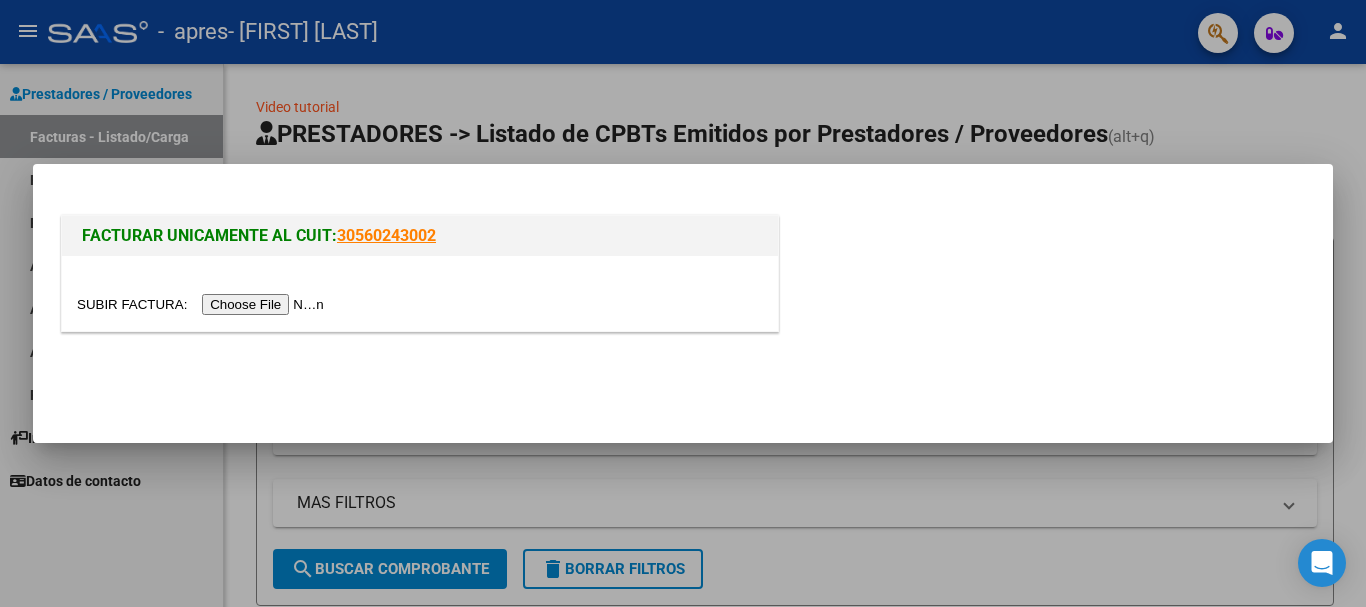 click at bounding box center [203, 304] 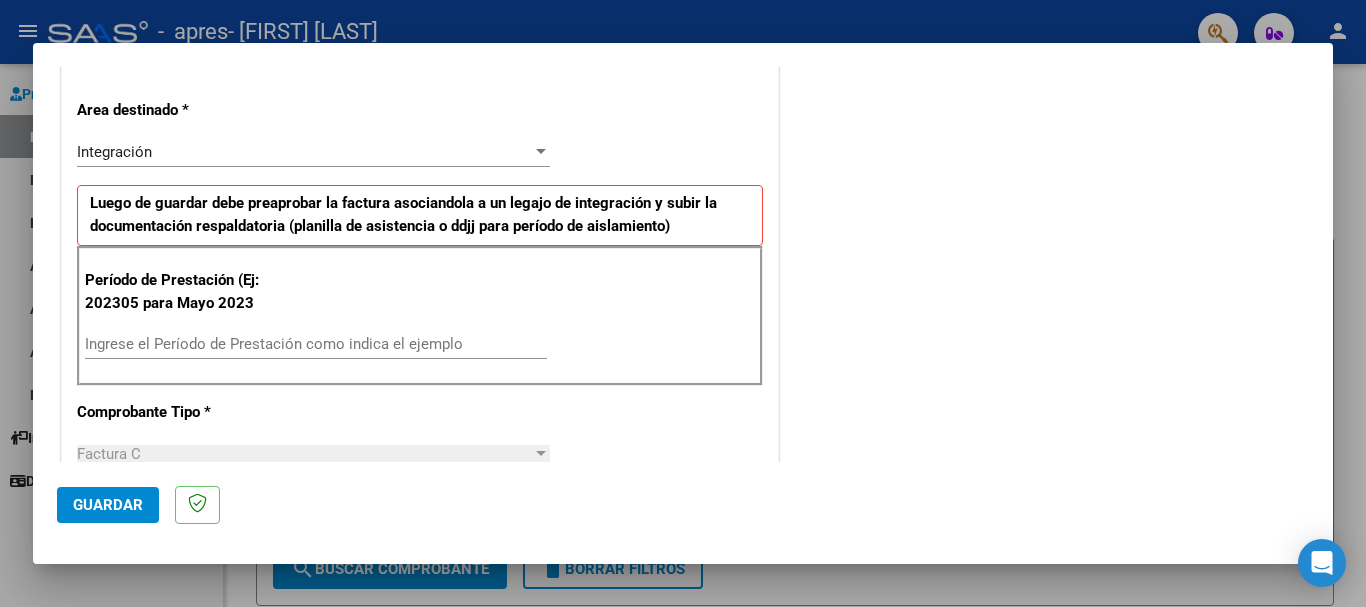 scroll, scrollTop: 450, scrollLeft: 0, axis: vertical 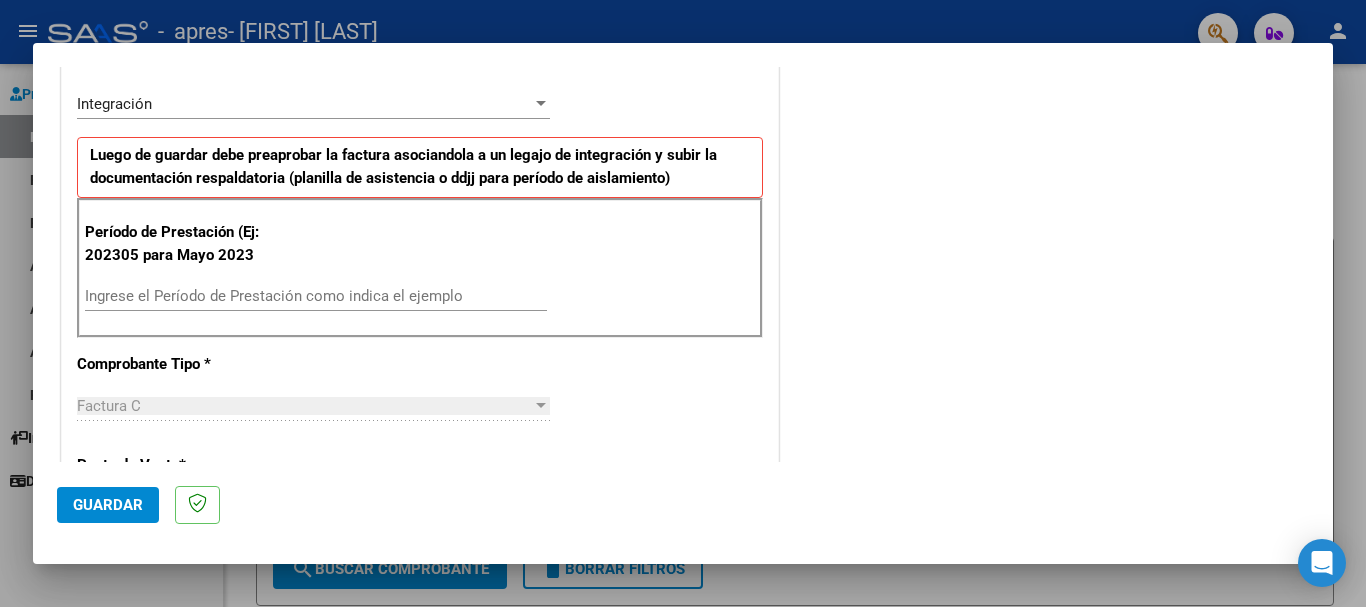 click on "Ingrese el Período de Prestación como indica el ejemplo" at bounding box center (316, 296) 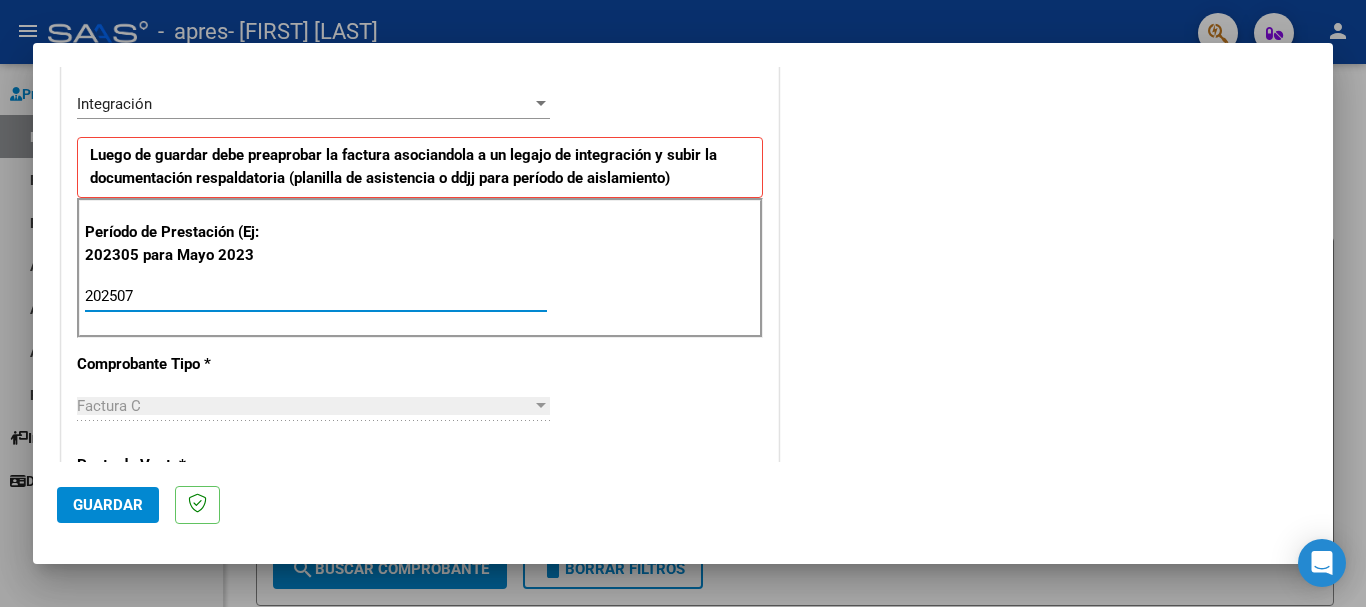 type on "202507" 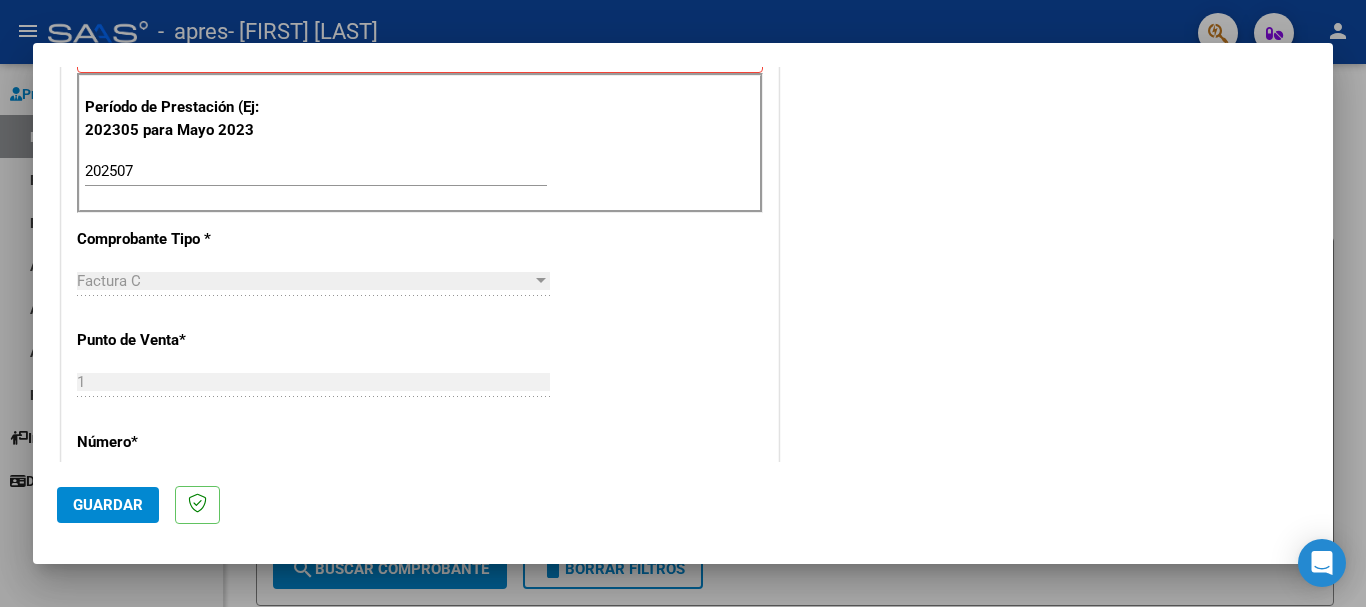 scroll, scrollTop: 584, scrollLeft: 0, axis: vertical 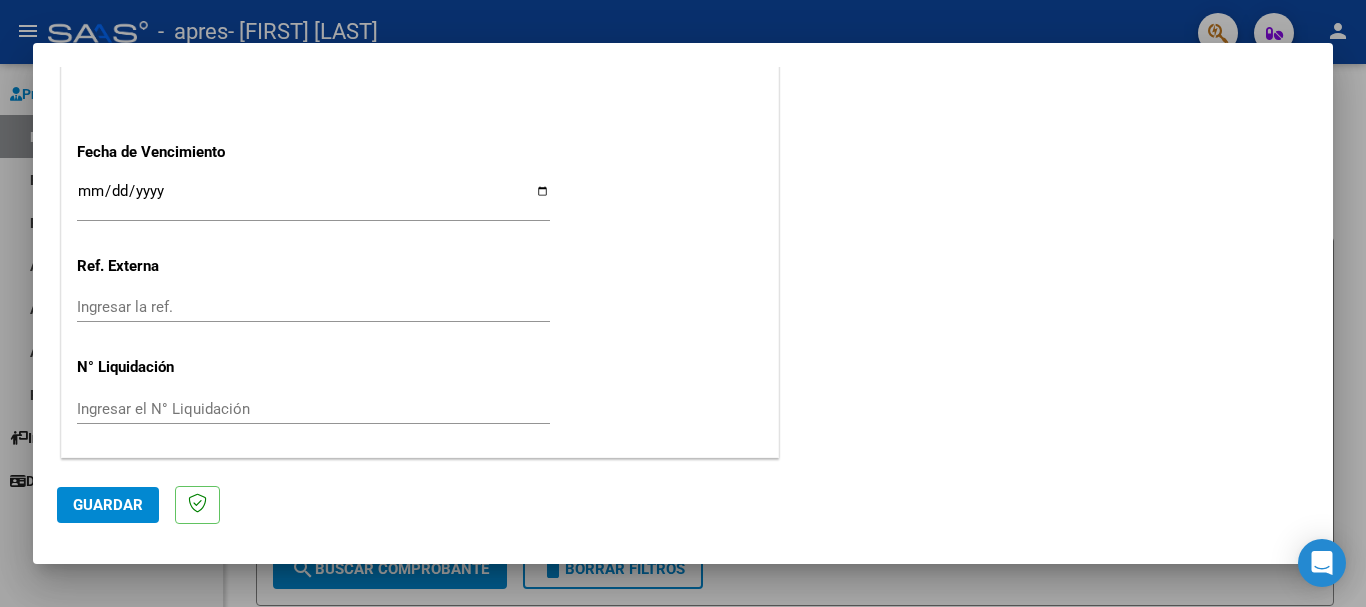 click on "Guardar" 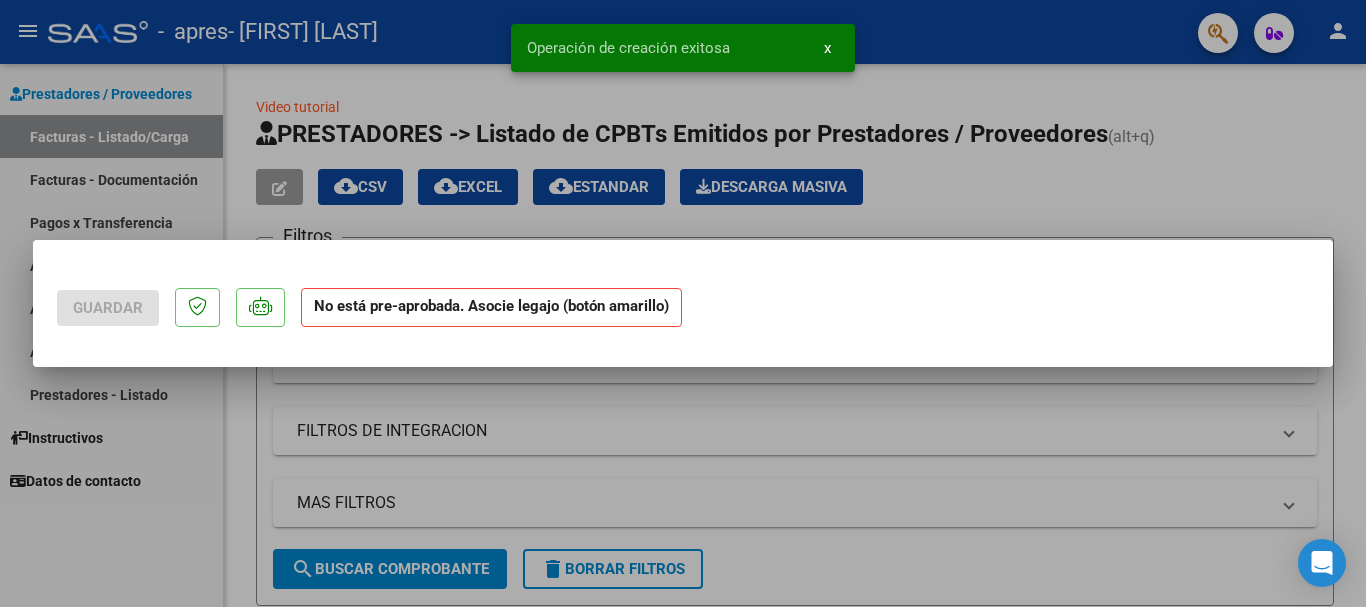 scroll, scrollTop: 0, scrollLeft: 0, axis: both 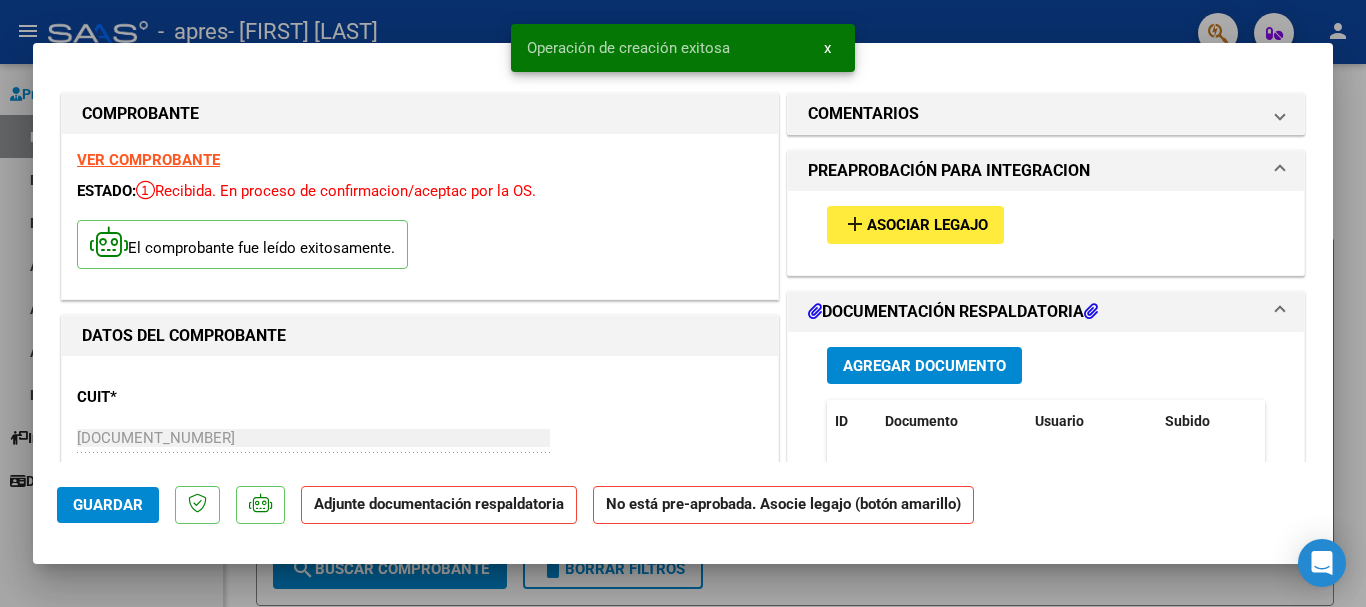click on "Asociar Legajo" at bounding box center [927, 226] 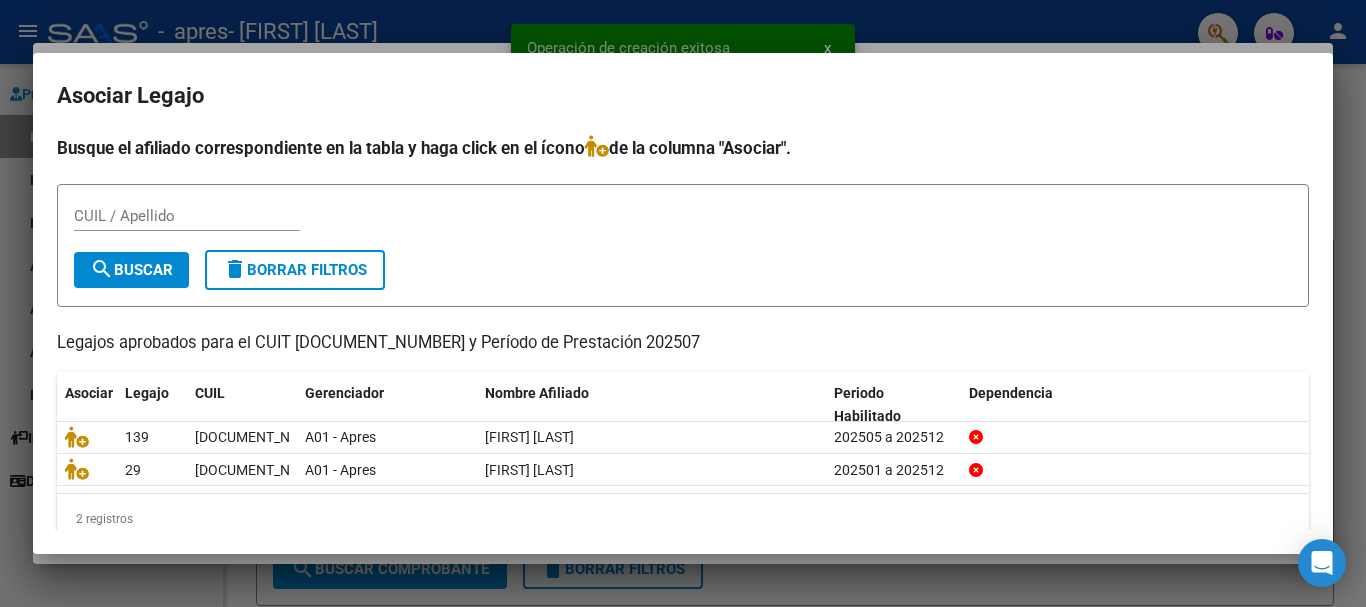scroll, scrollTop: 32, scrollLeft: 0, axis: vertical 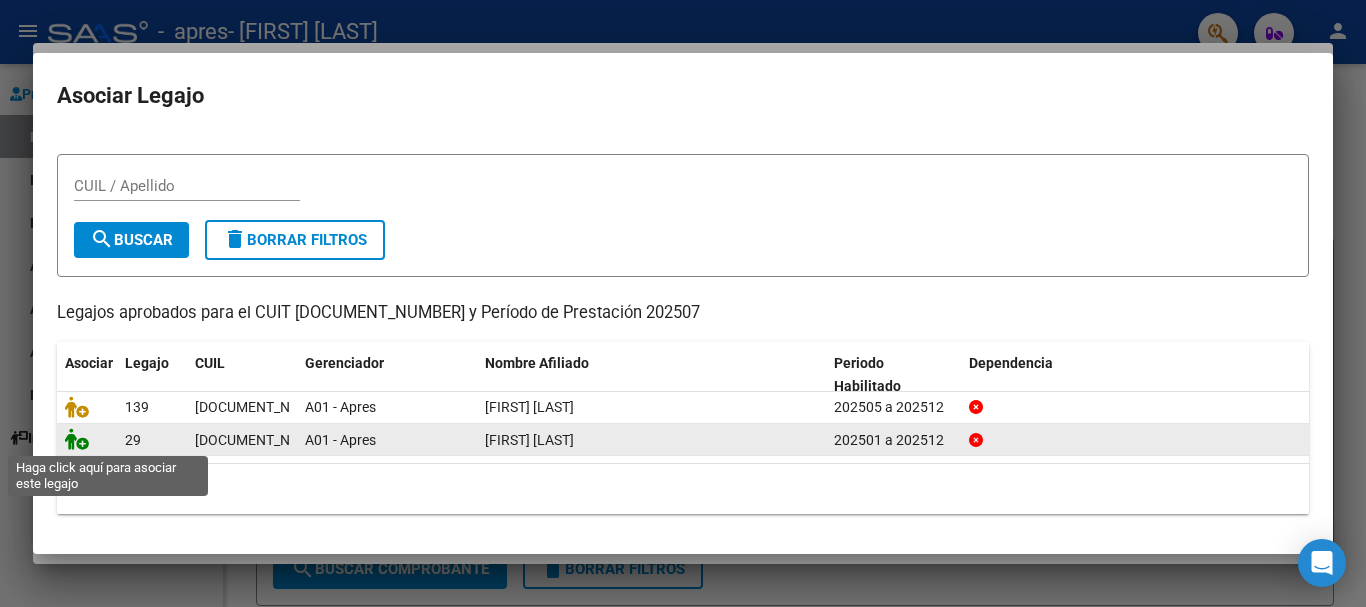 click 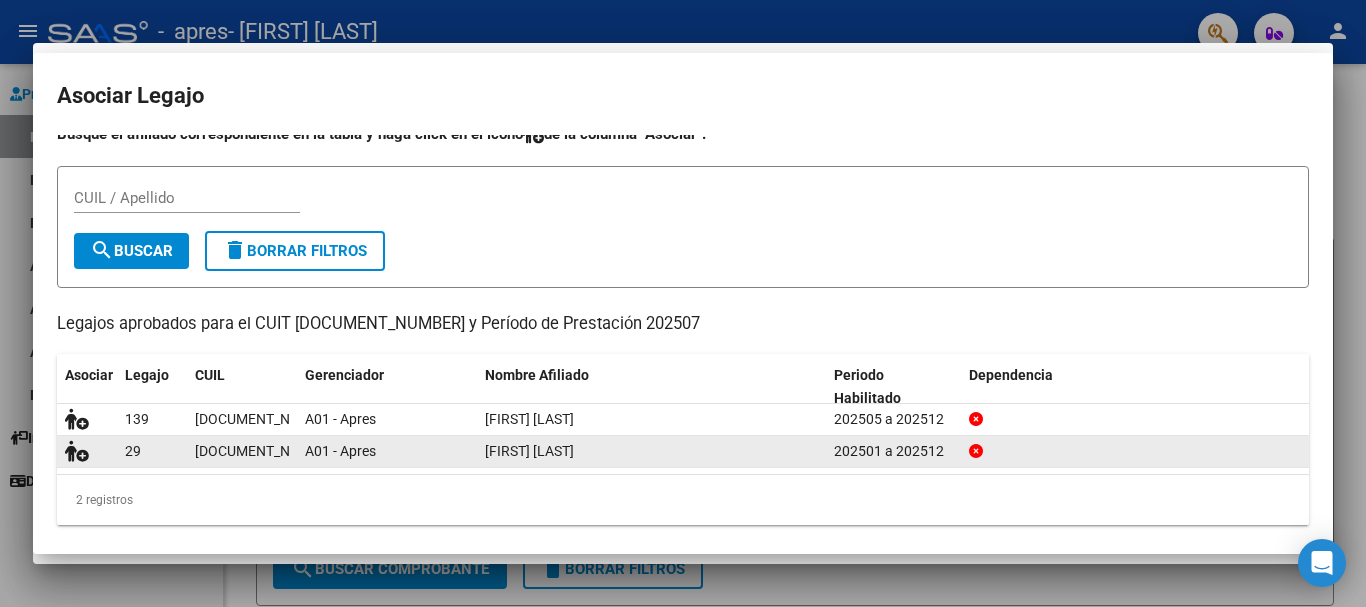 scroll, scrollTop: 45, scrollLeft: 0, axis: vertical 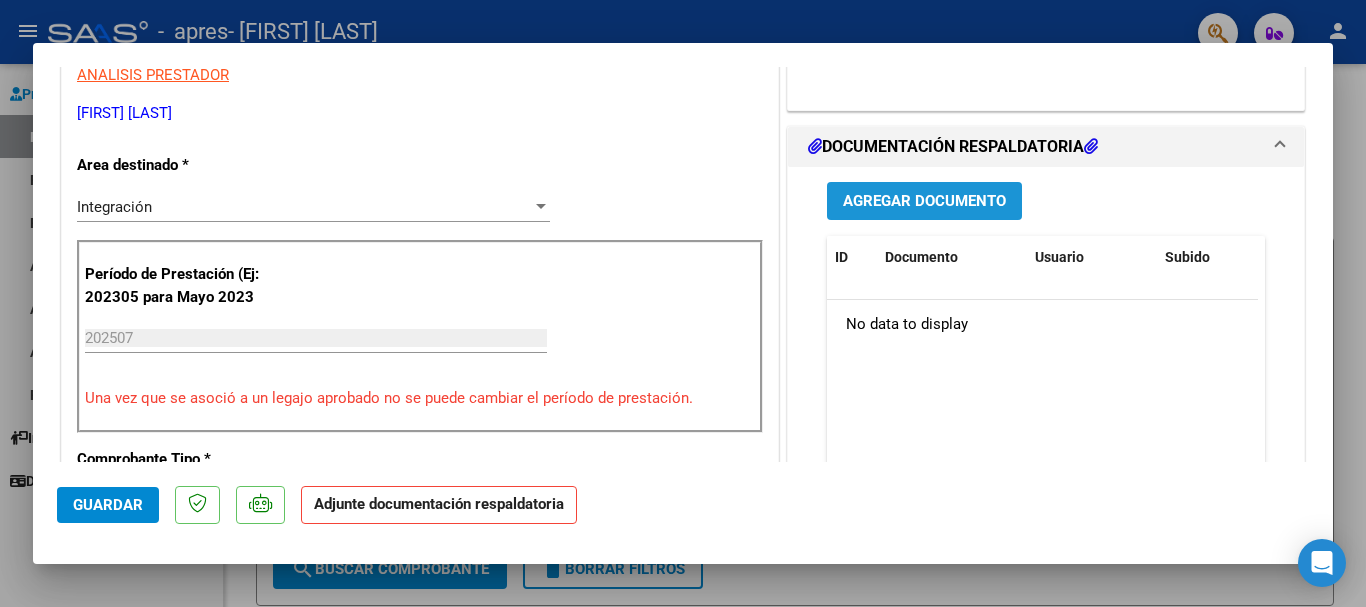 click on "Agregar Documento" at bounding box center [924, 202] 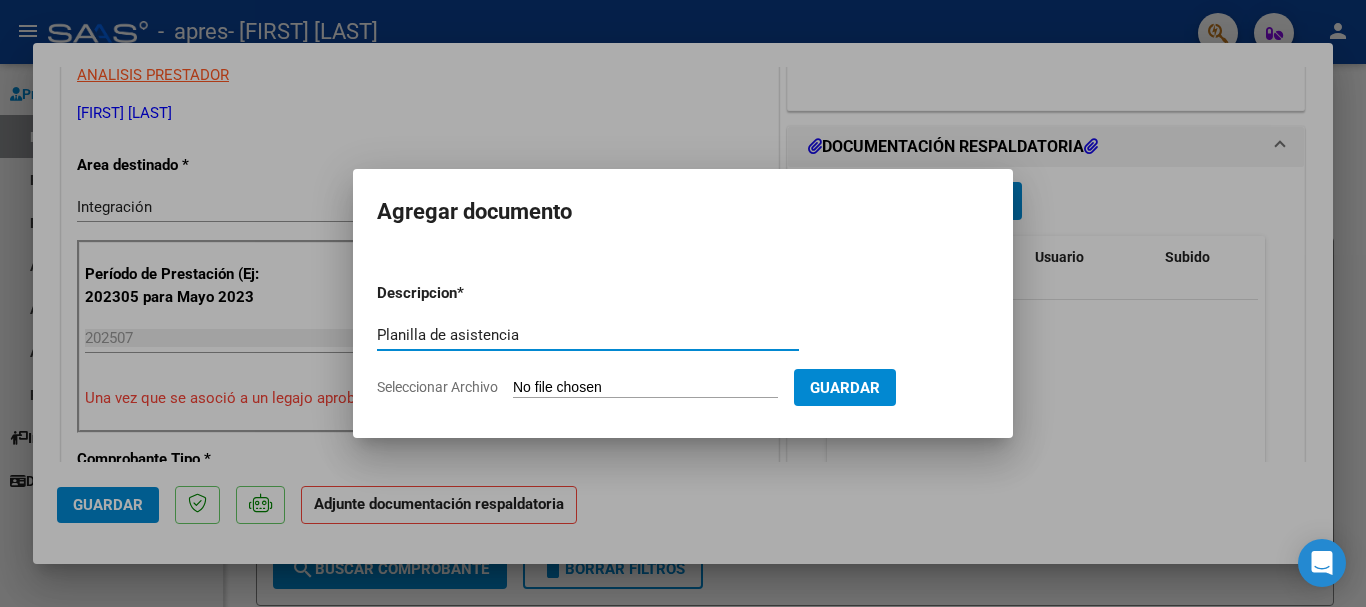 type on "Planilla de asistencia" 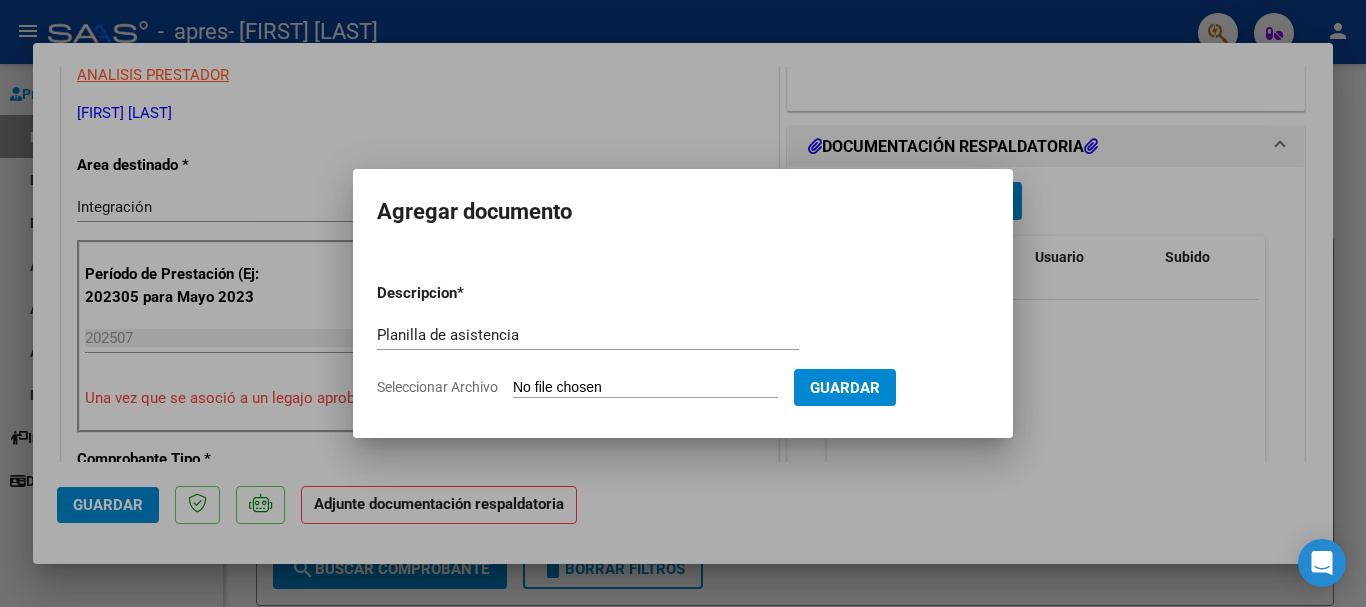 click on "Seleccionar Archivo" at bounding box center (645, 388) 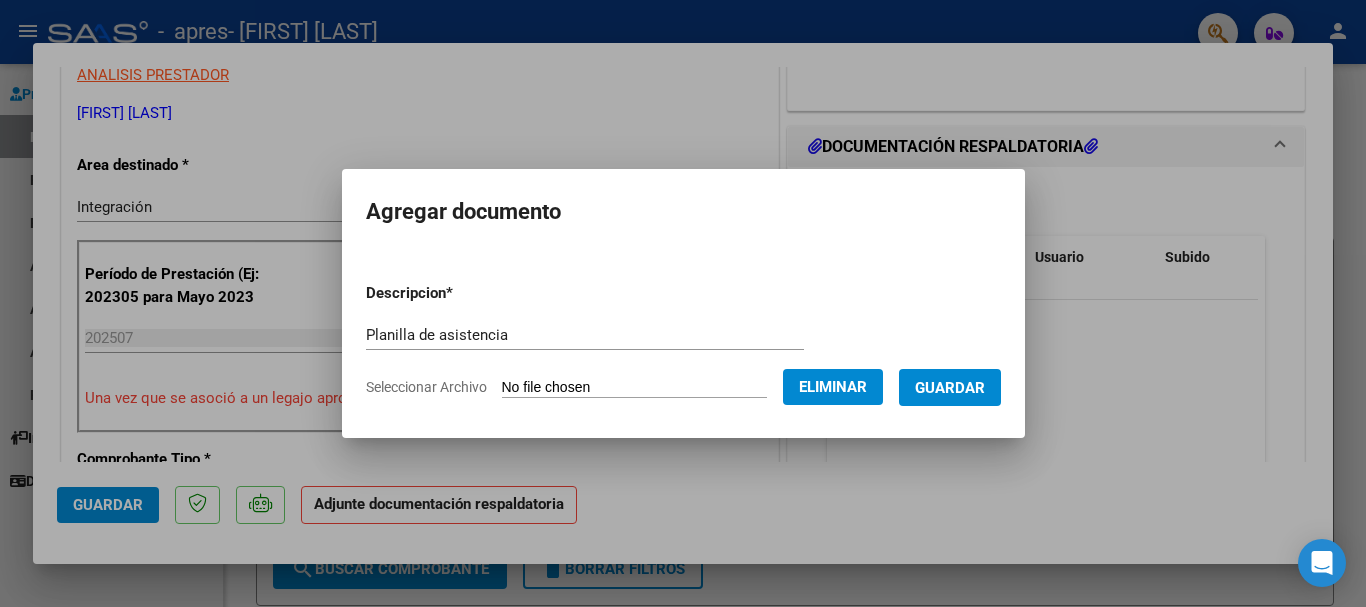 click on "Guardar" at bounding box center [950, 388] 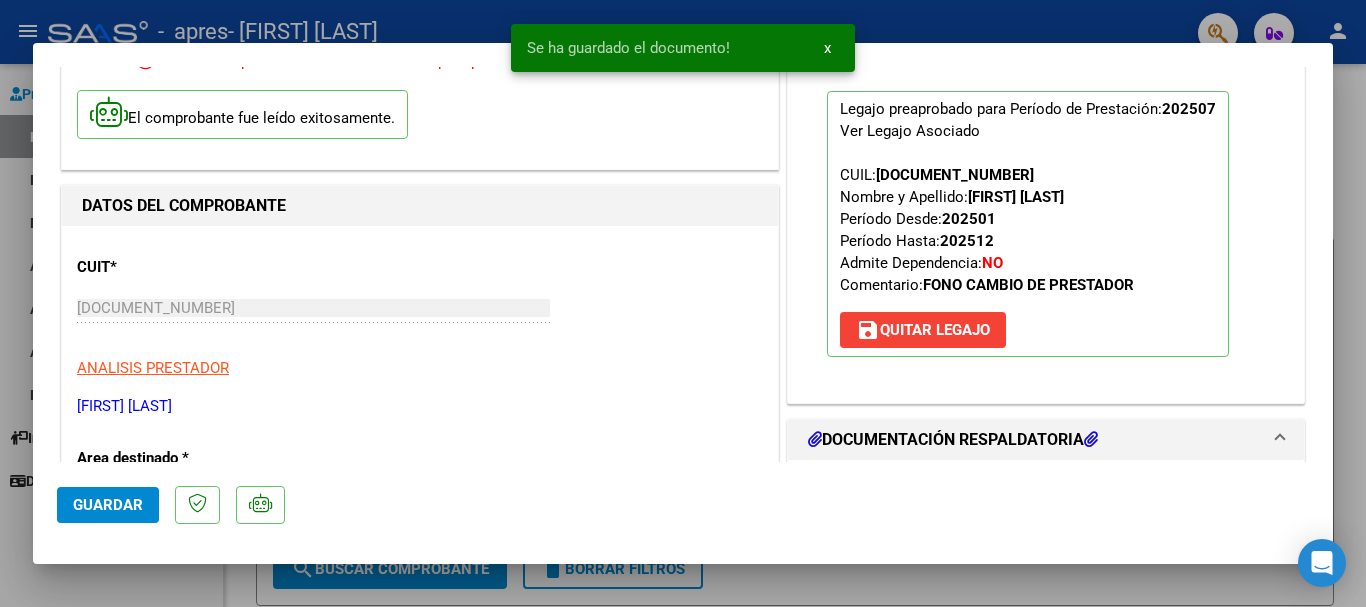 scroll, scrollTop: 0, scrollLeft: 0, axis: both 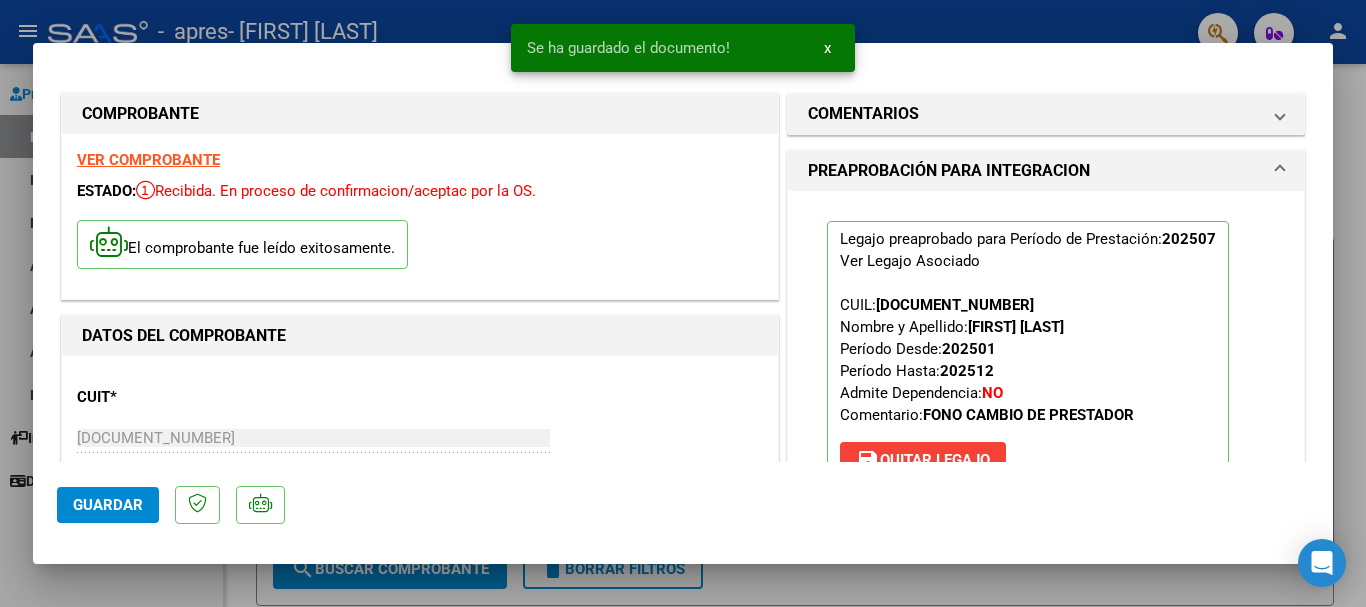 click on "Guardar" 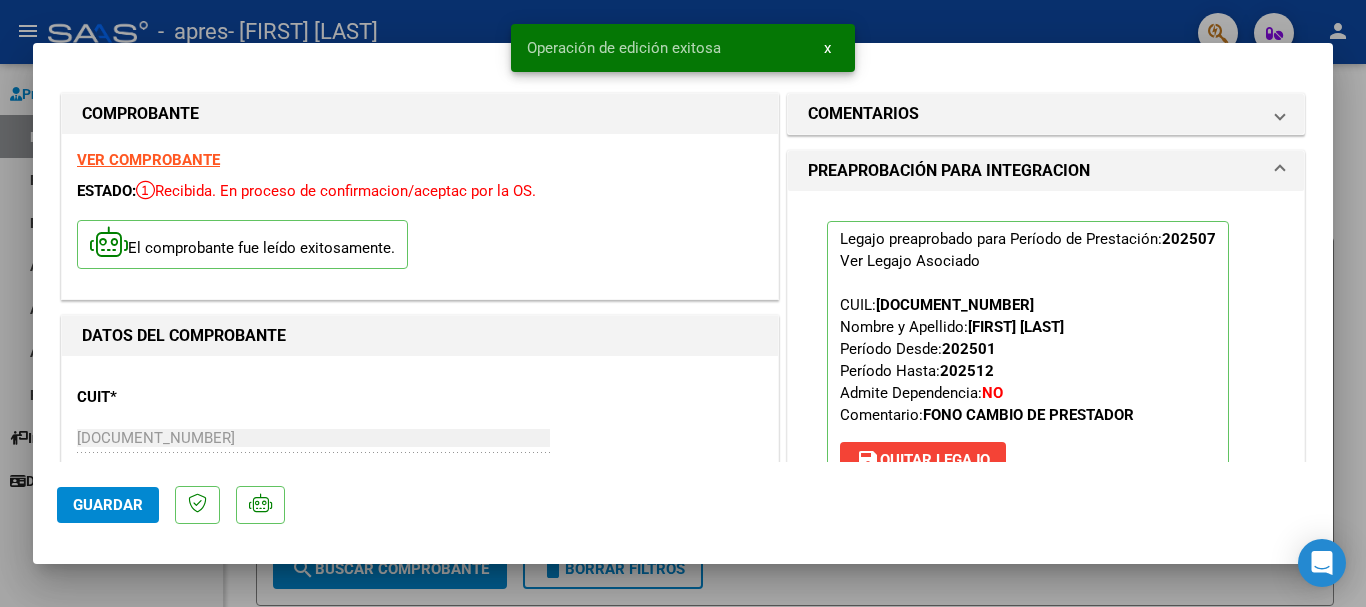 click at bounding box center [683, 303] 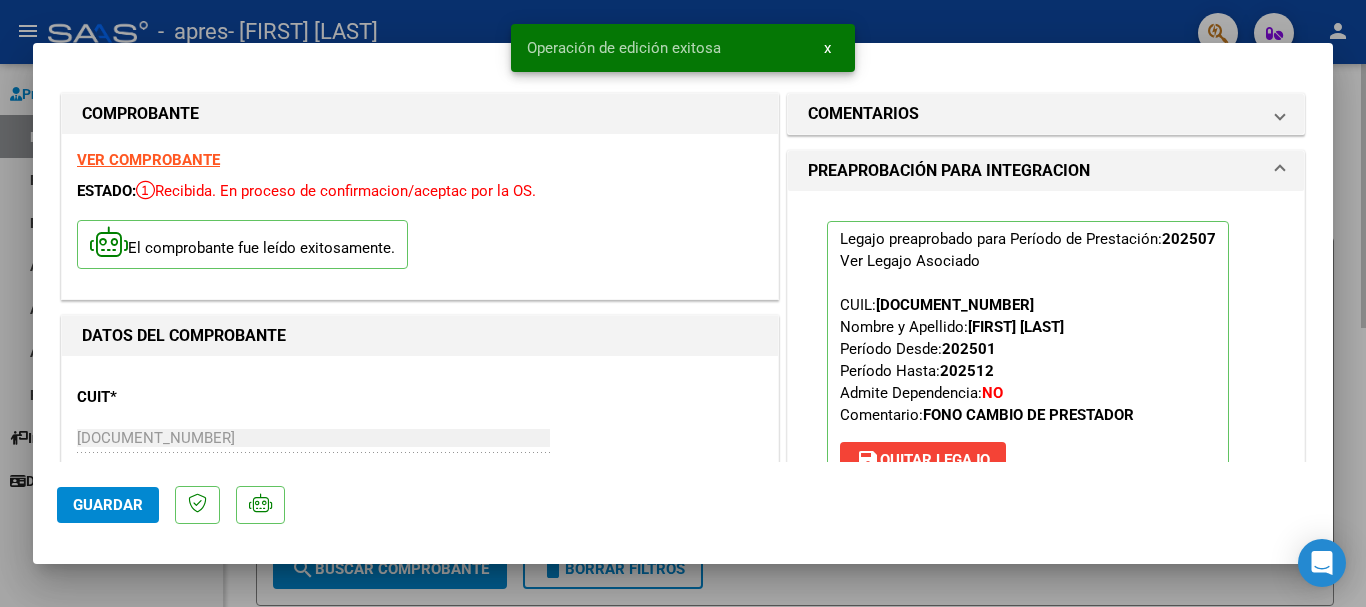 type 